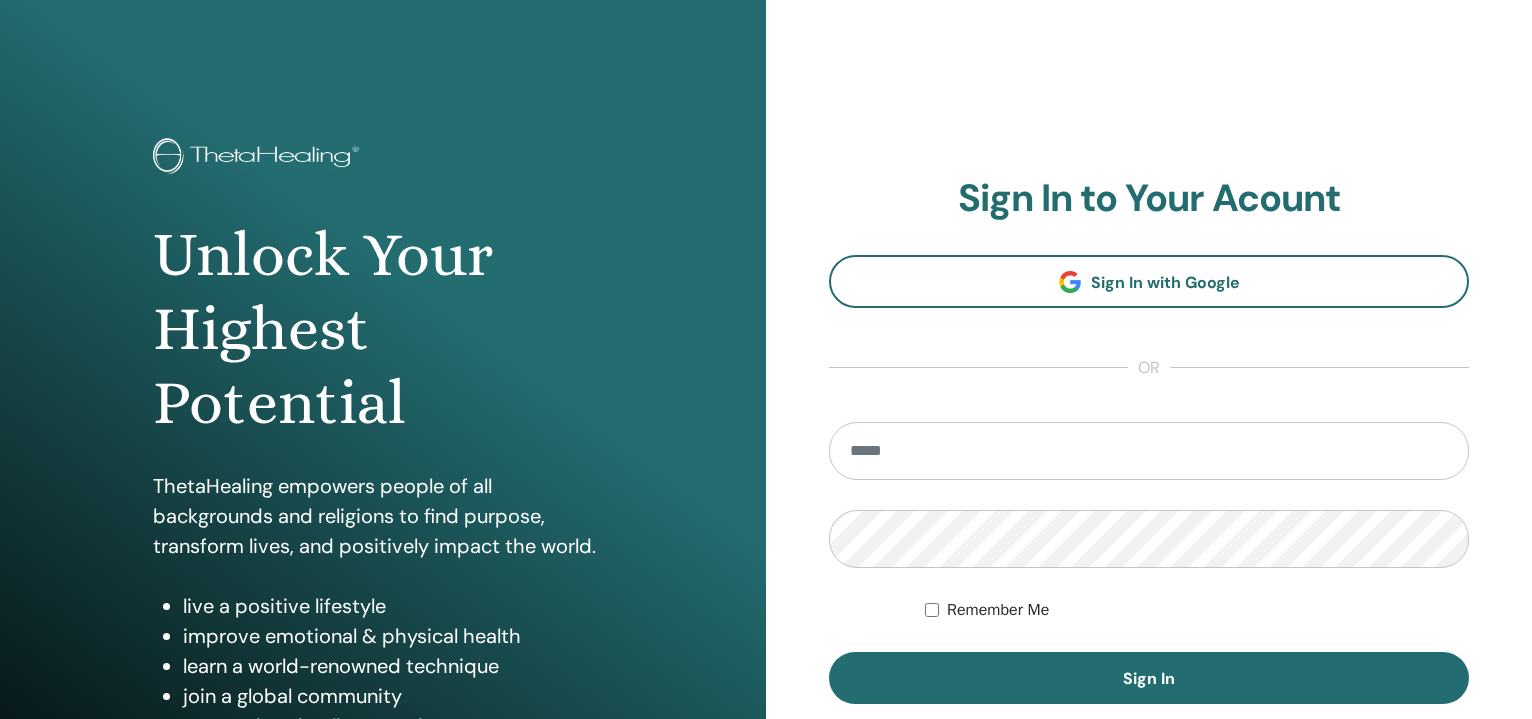 scroll, scrollTop: 0, scrollLeft: 0, axis: both 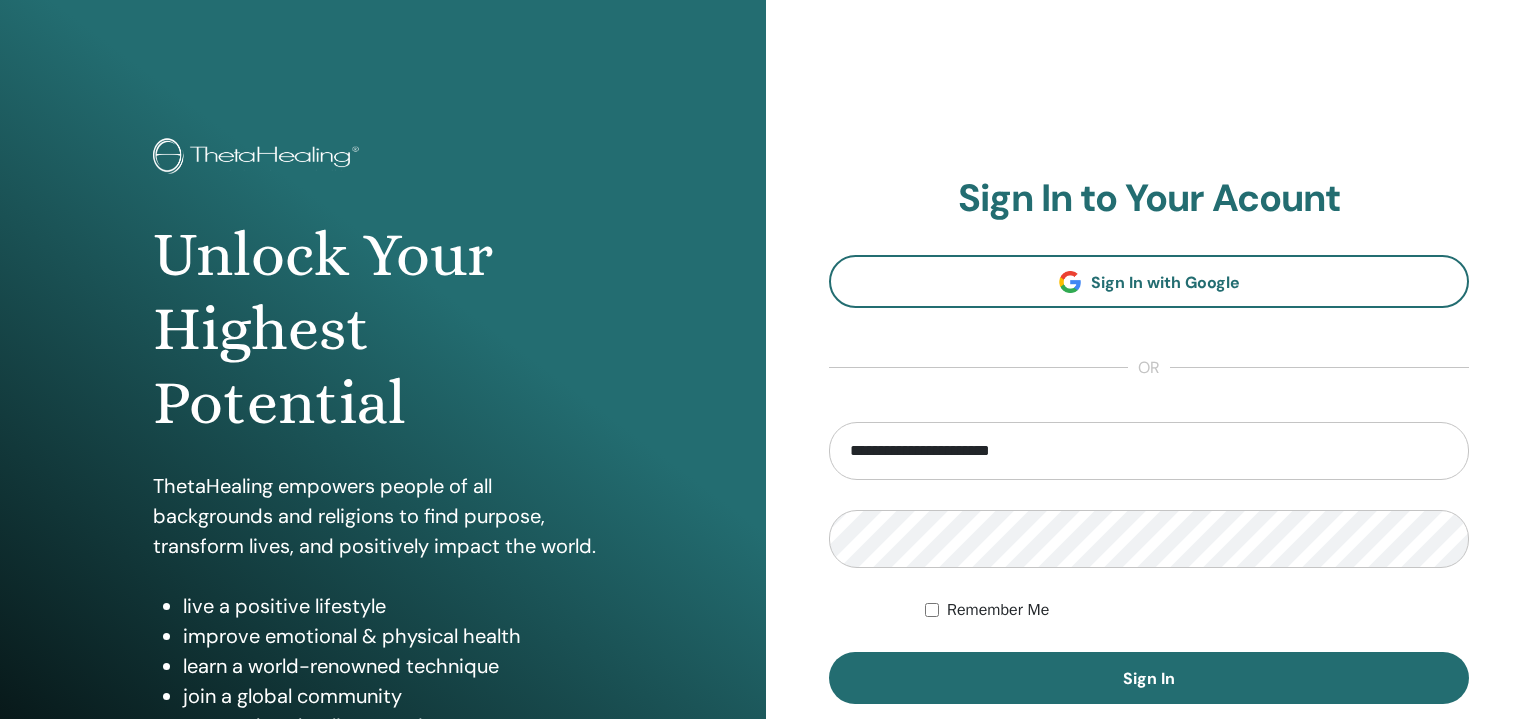 type on "**********" 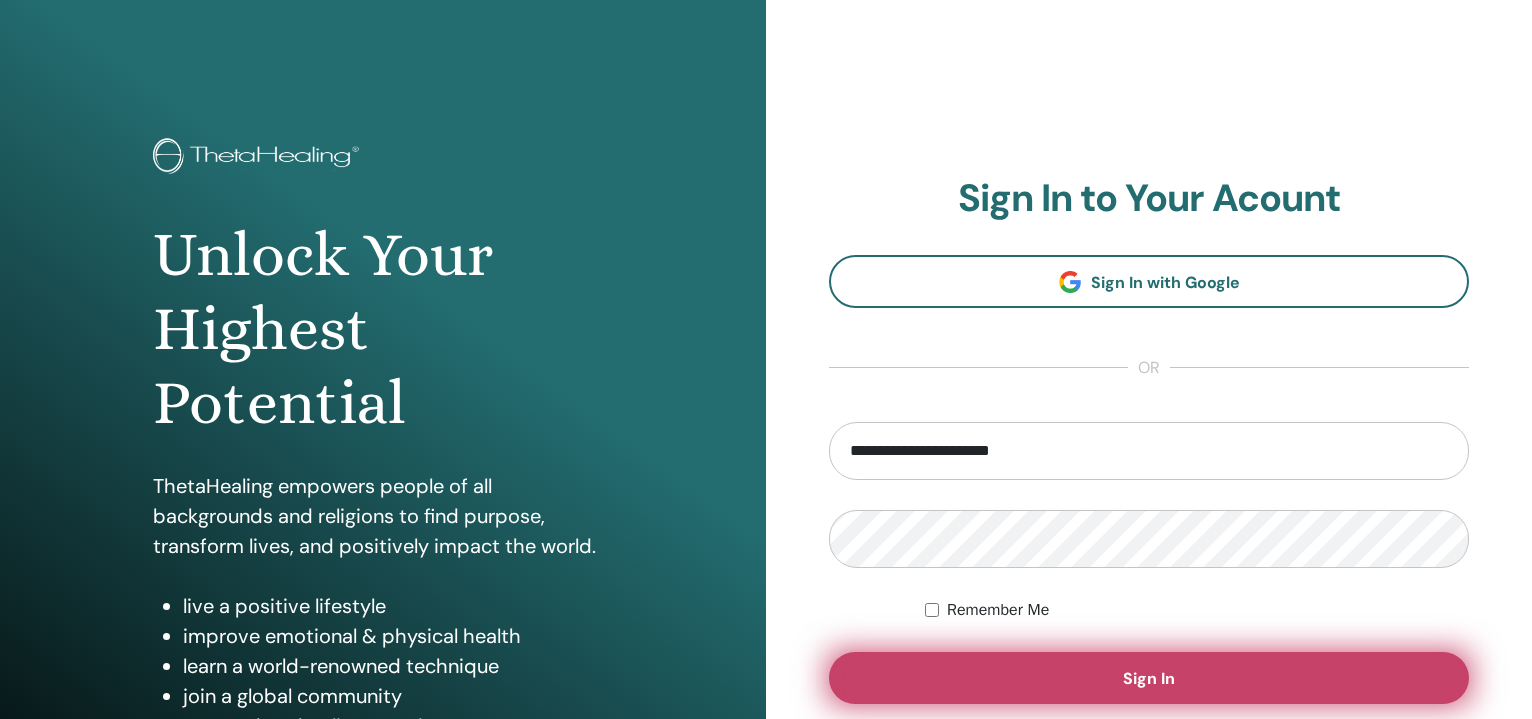 click on "Sign In" at bounding box center (1149, 678) 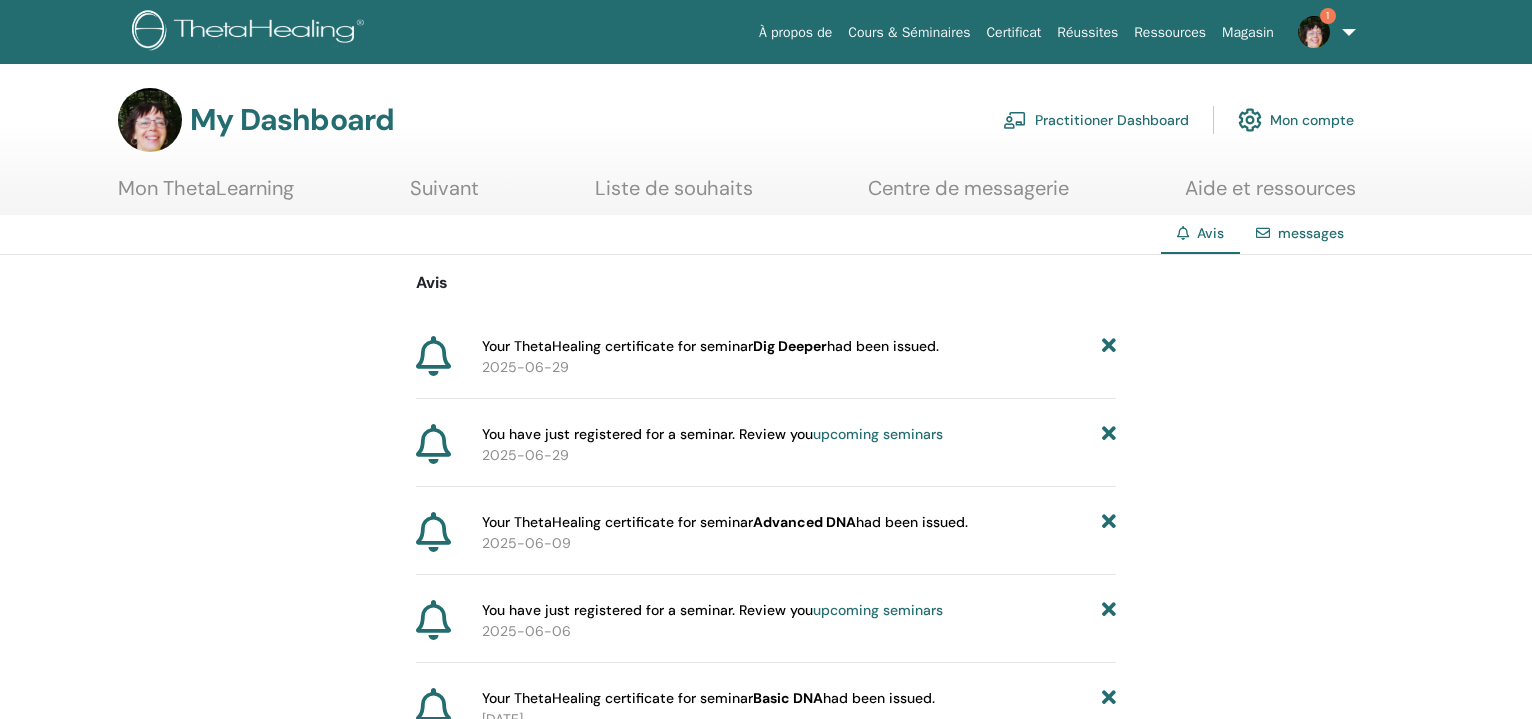 scroll, scrollTop: 0, scrollLeft: 0, axis: both 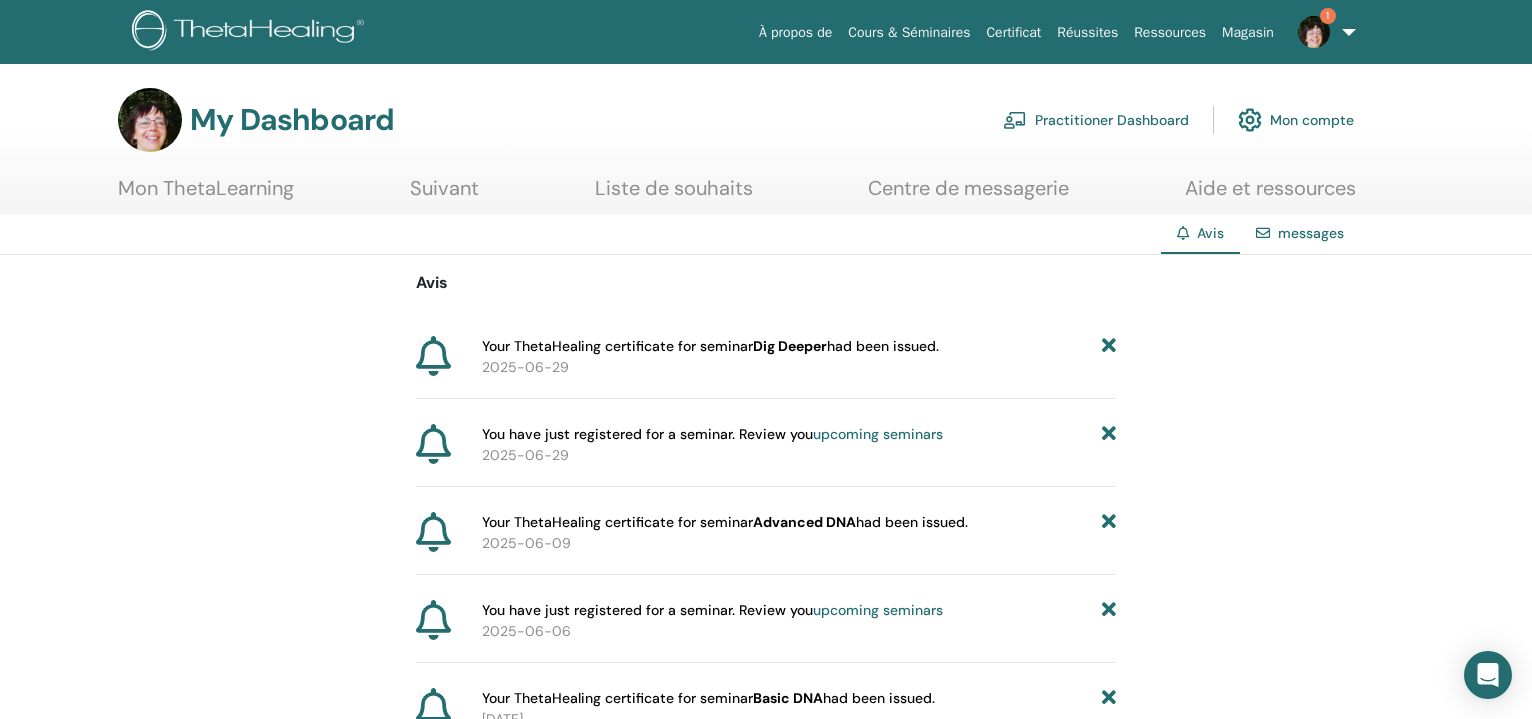 click on "Your ThetaHealing certificate for seminar  Dig Deeper  had been issued." at bounding box center (710, 346) 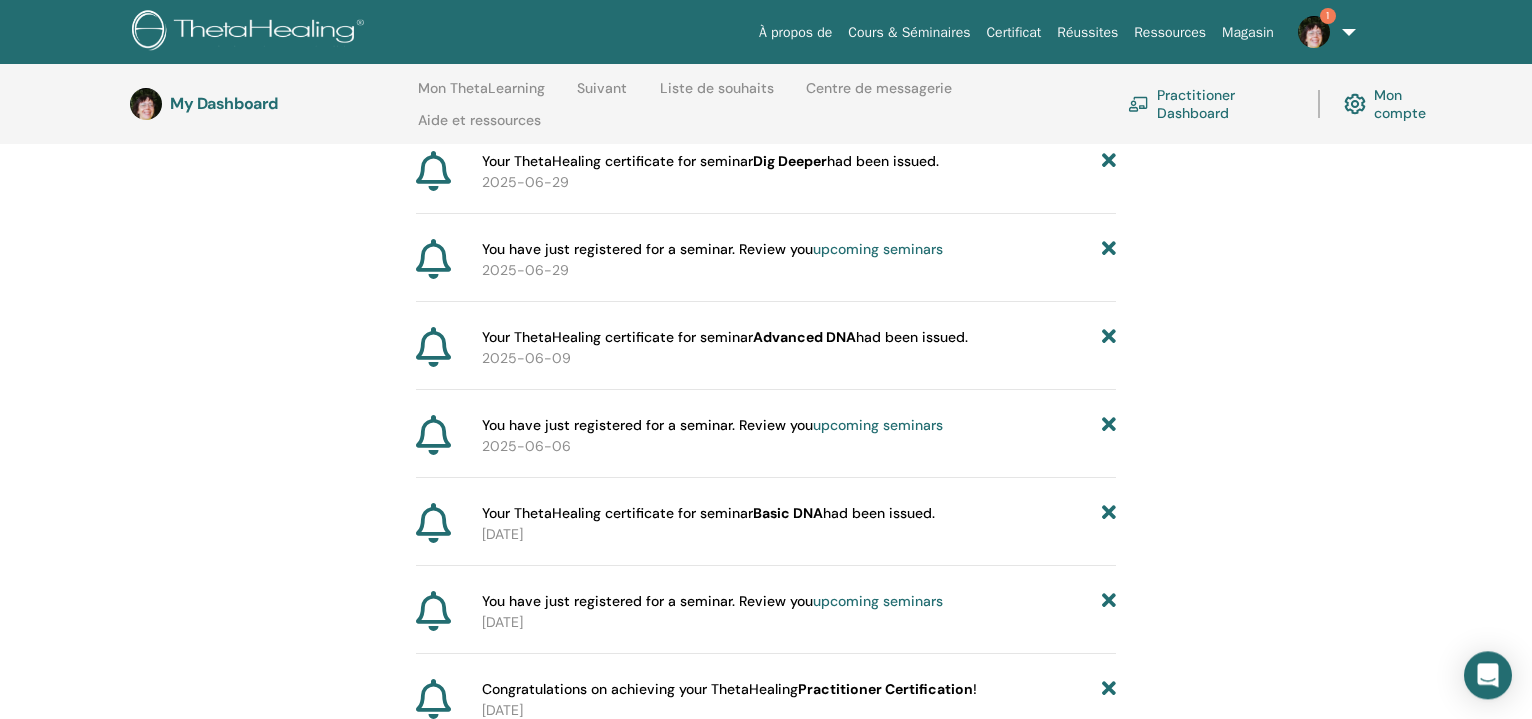 scroll, scrollTop: 0, scrollLeft: 0, axis: both 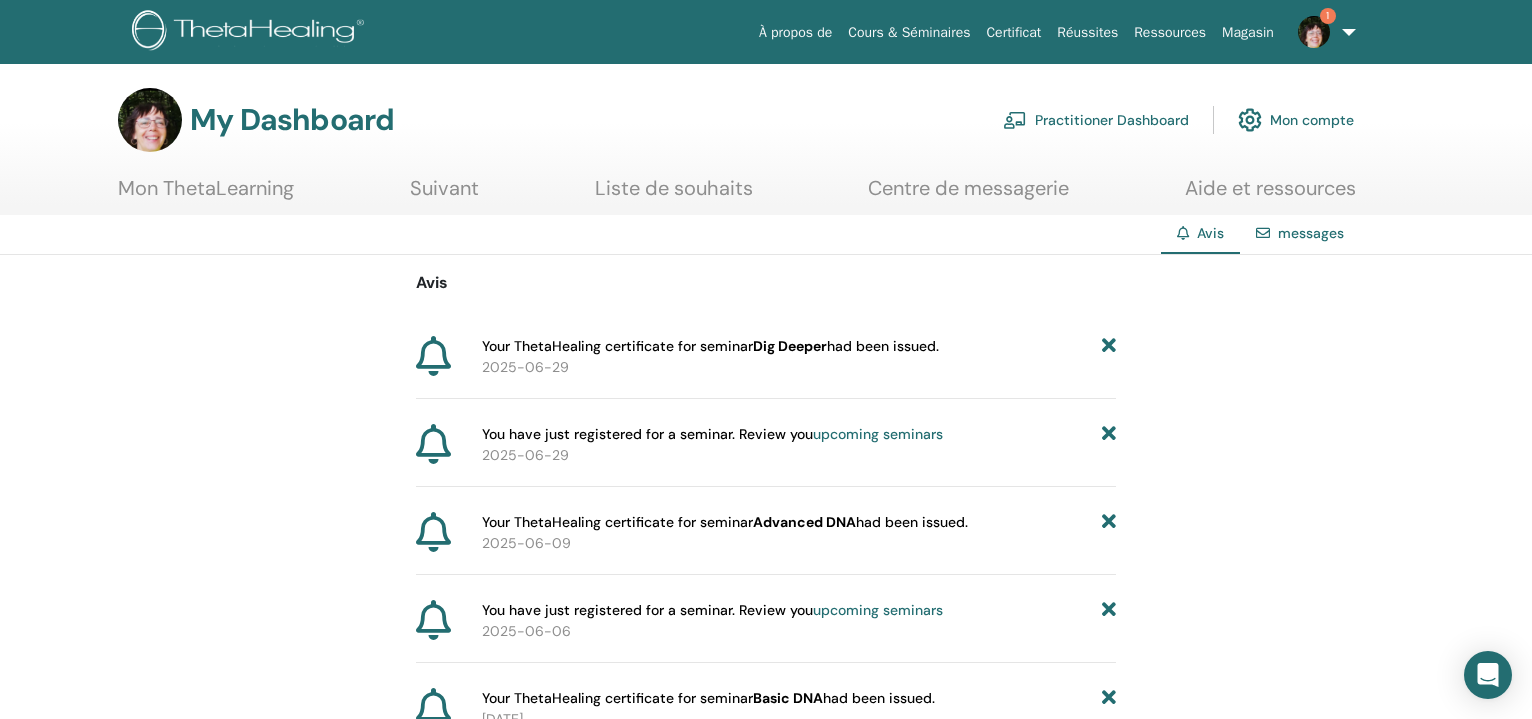 click on "1" at bounding box center [1323, 32] 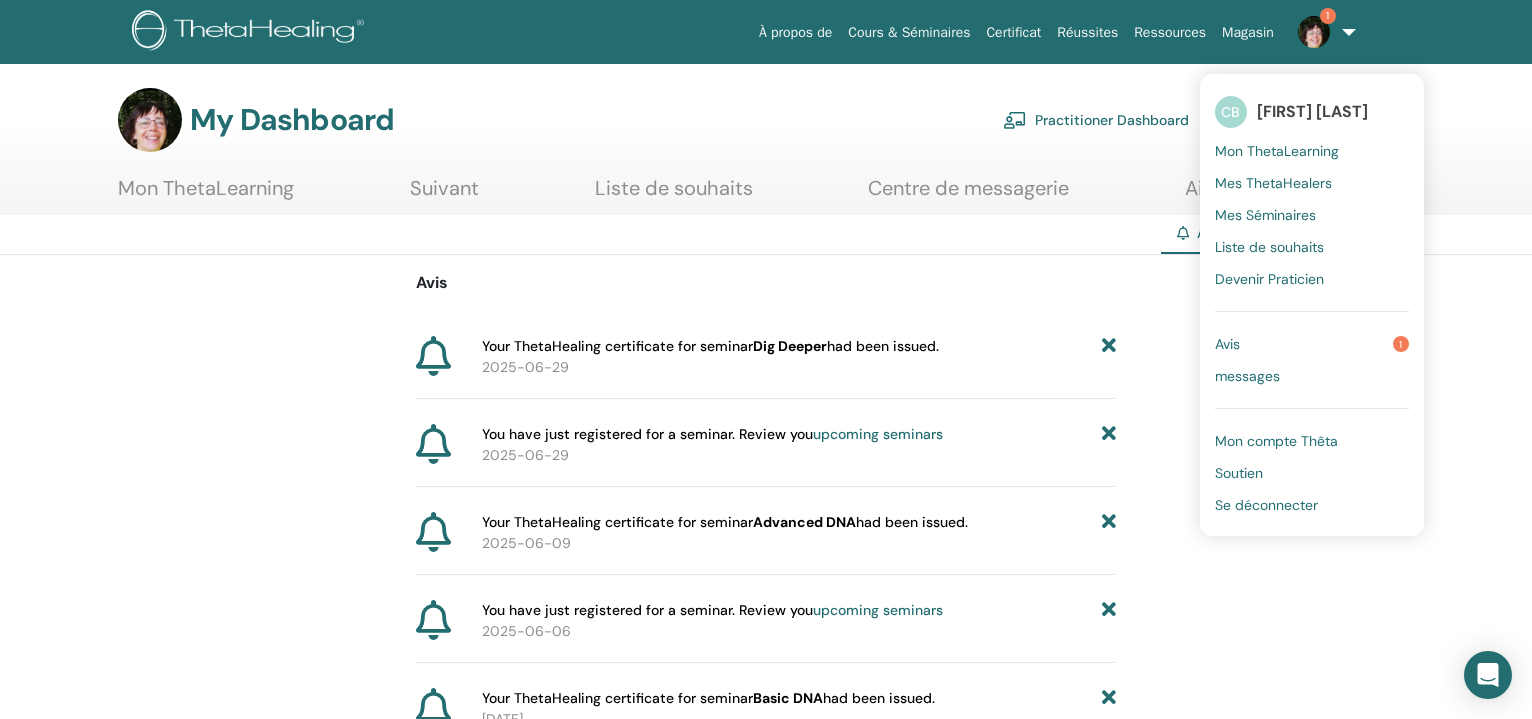 click on "Mon ThetaLearning" at bounding box center (1277, 151) 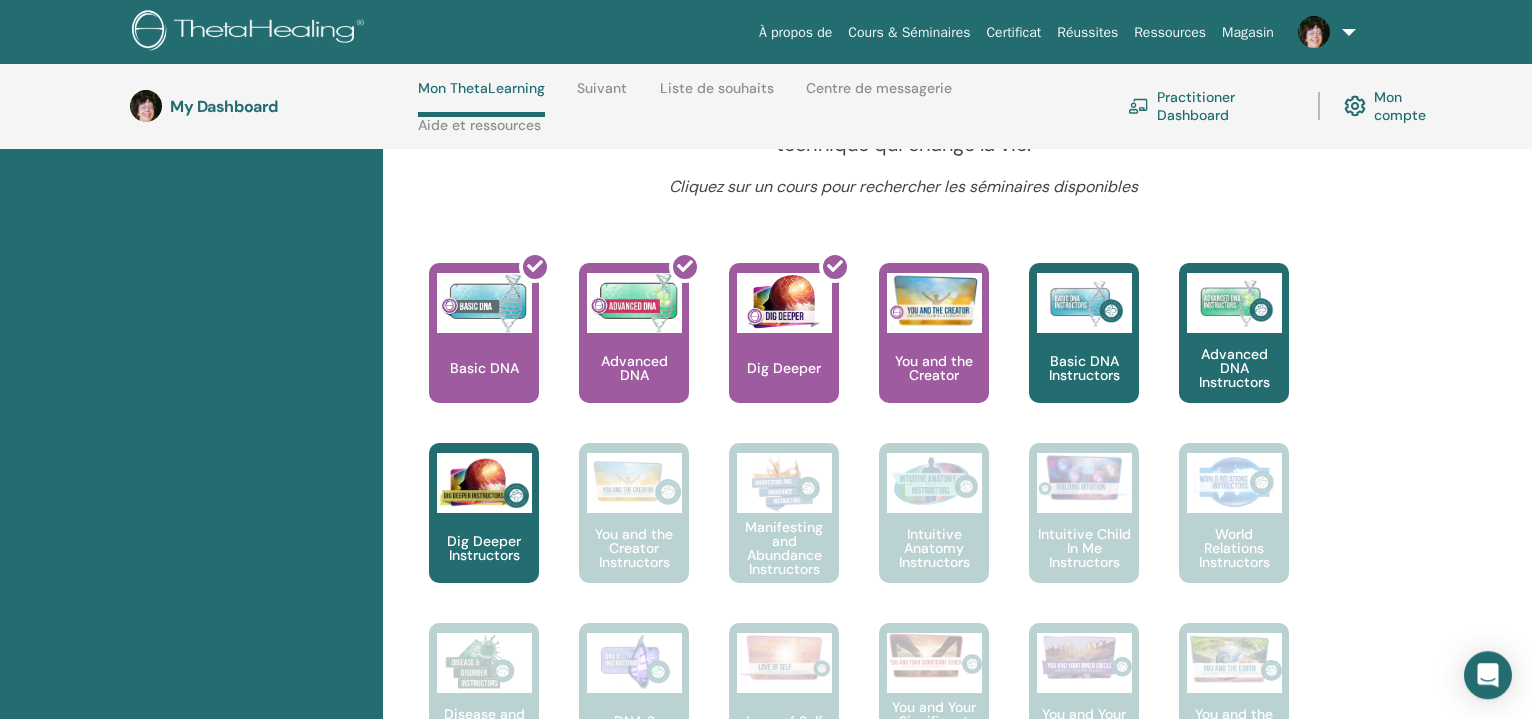 scroll, scrollTop: 798, scrollLeft: 0, axis: vertical 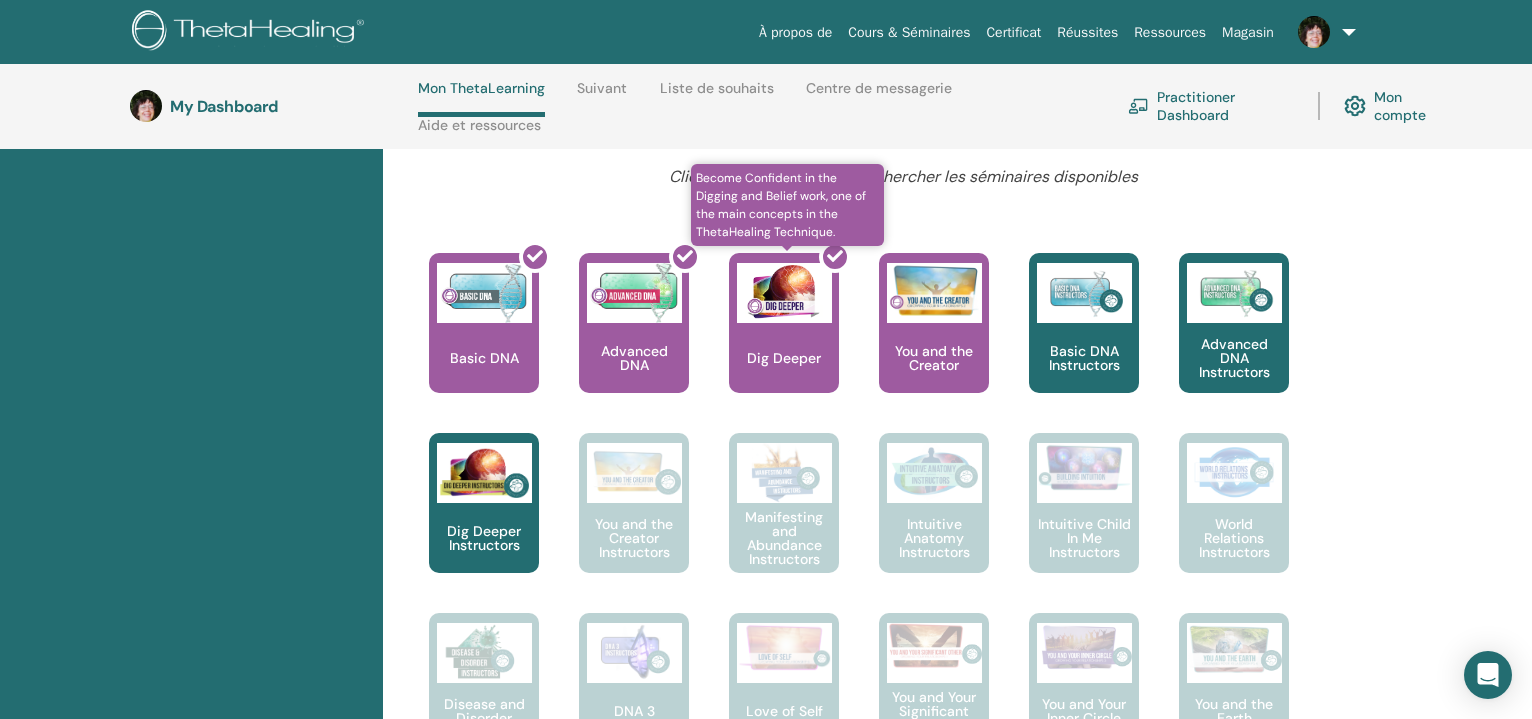 click at bounding box center (796, 331) 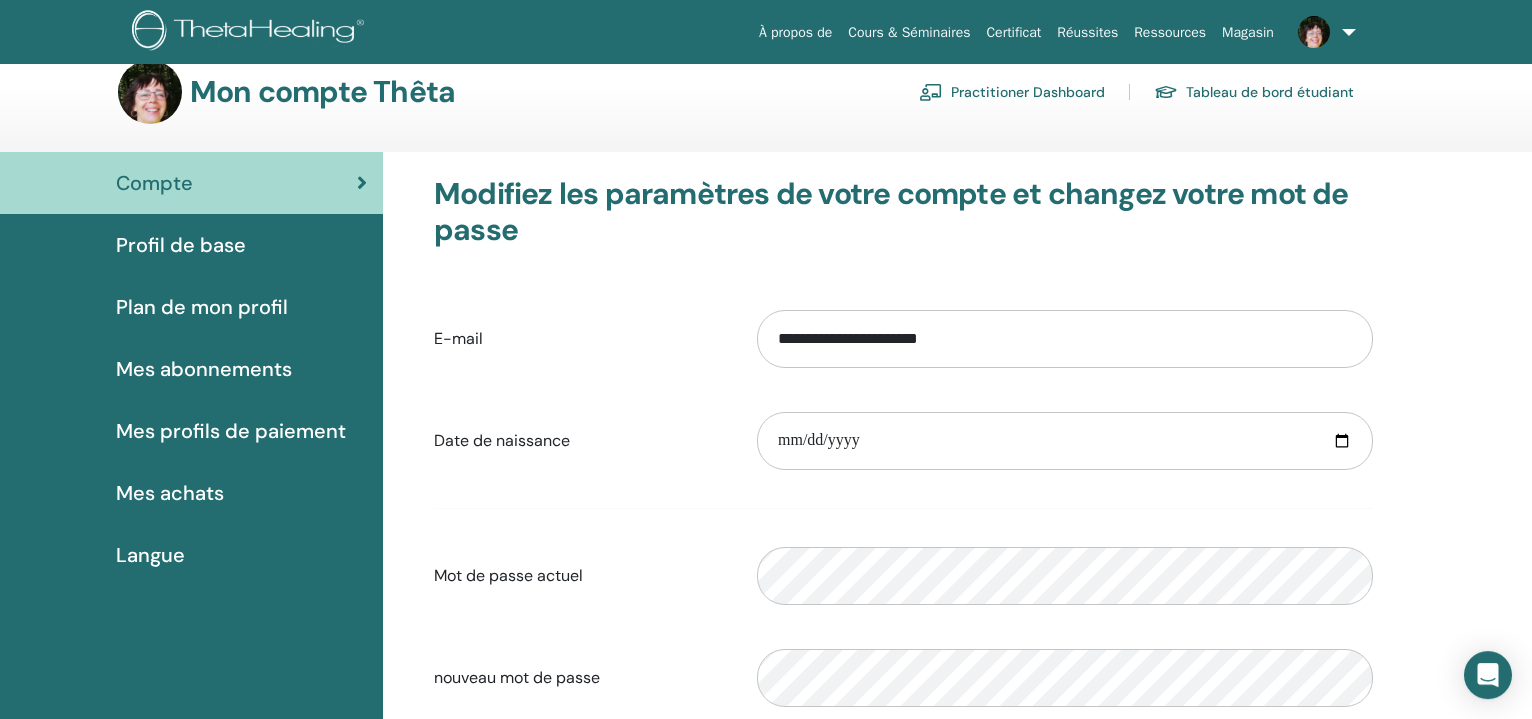 scroll, scrollTop: 0, scrollLeft: 0, axis: both 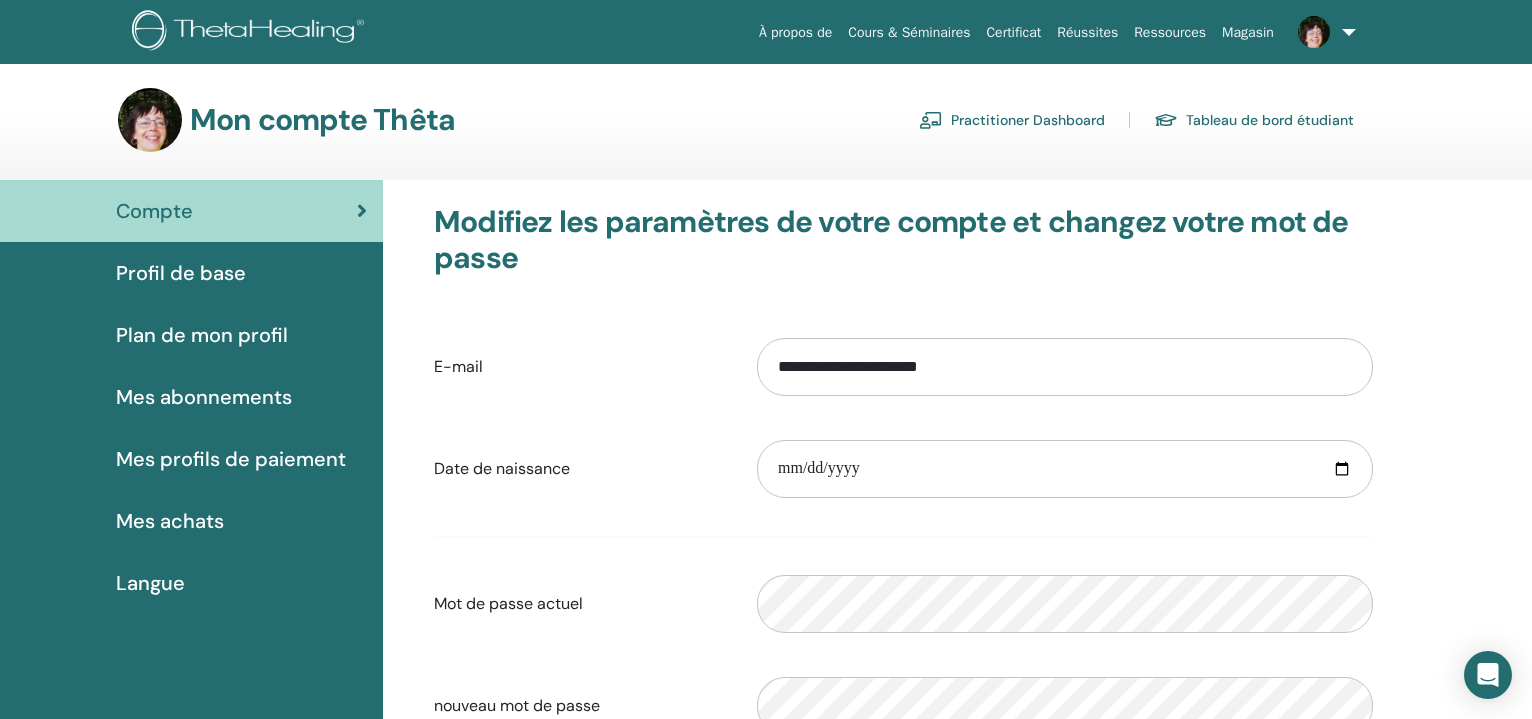 click on "Profil de base" at bounding box center [181, 273] 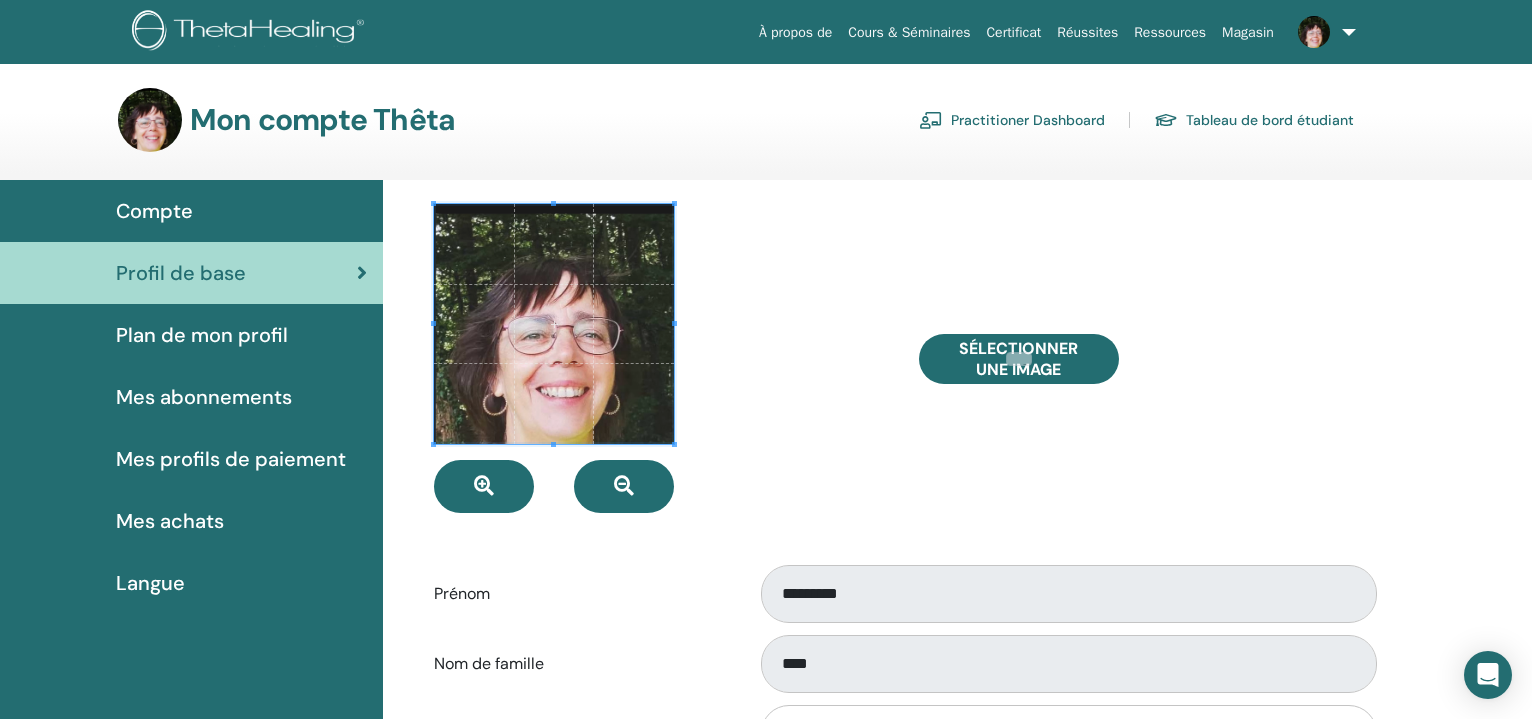scroll, scrollTop: 0, scrollLeft: 0, axis: both 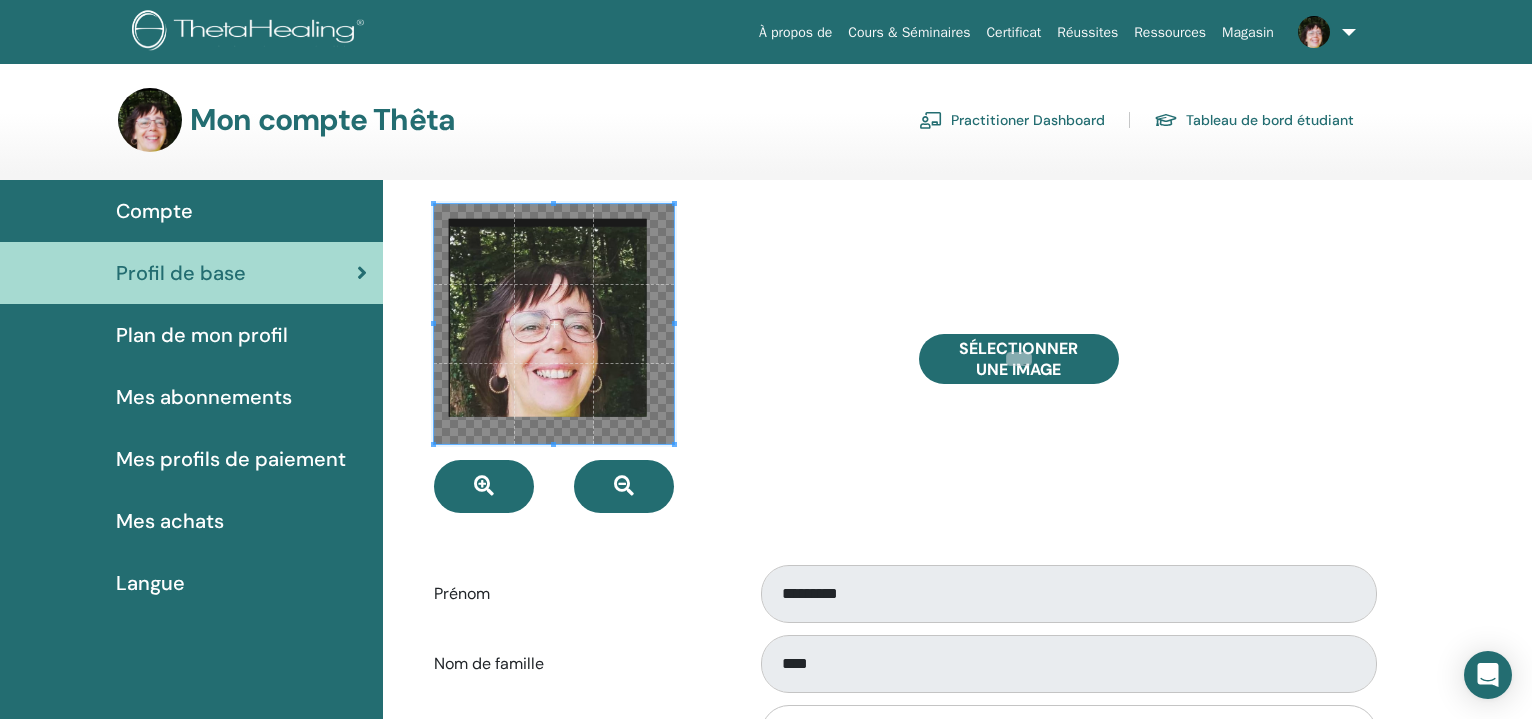 click on "Mes achats" at bounding box center [170, 521] 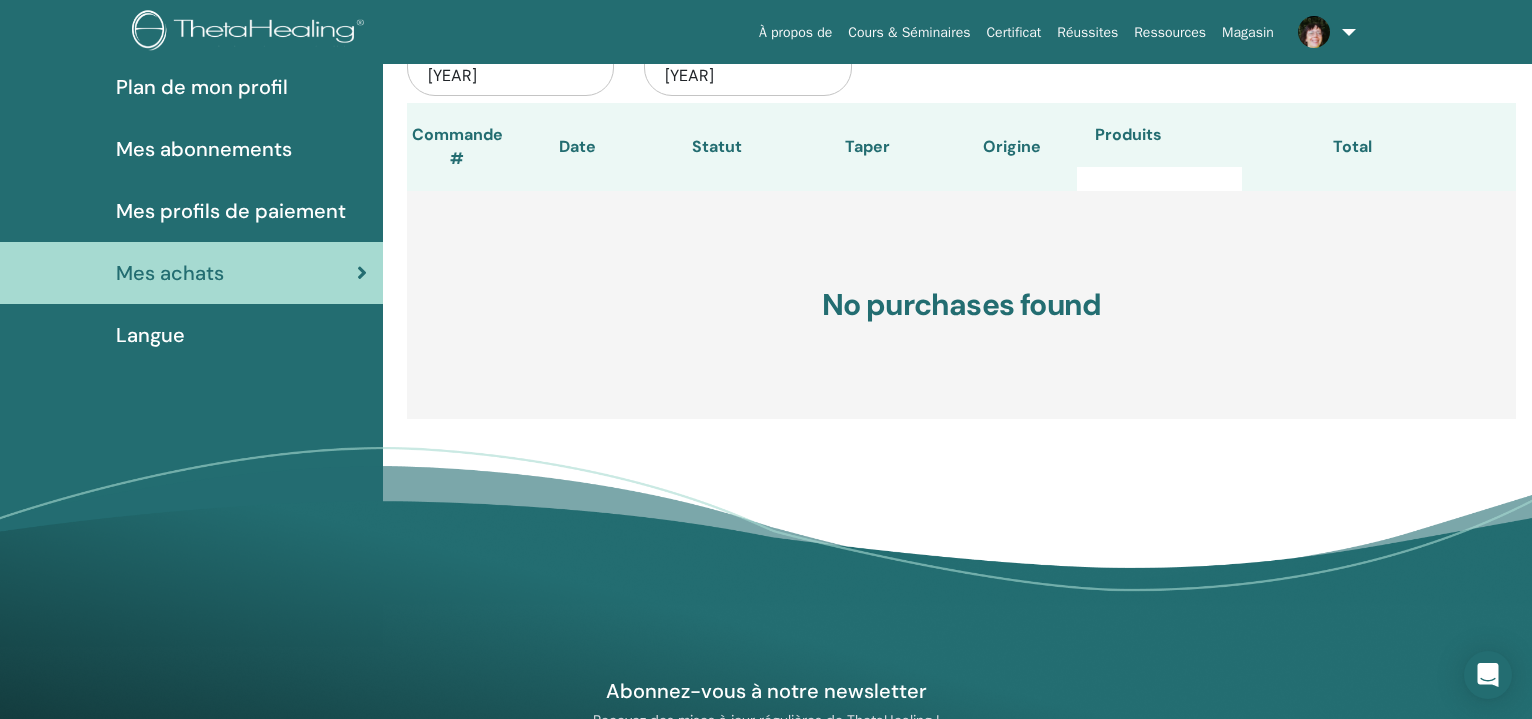 scroll, scrollTop: 0, scrollLeft: 0, axis: both 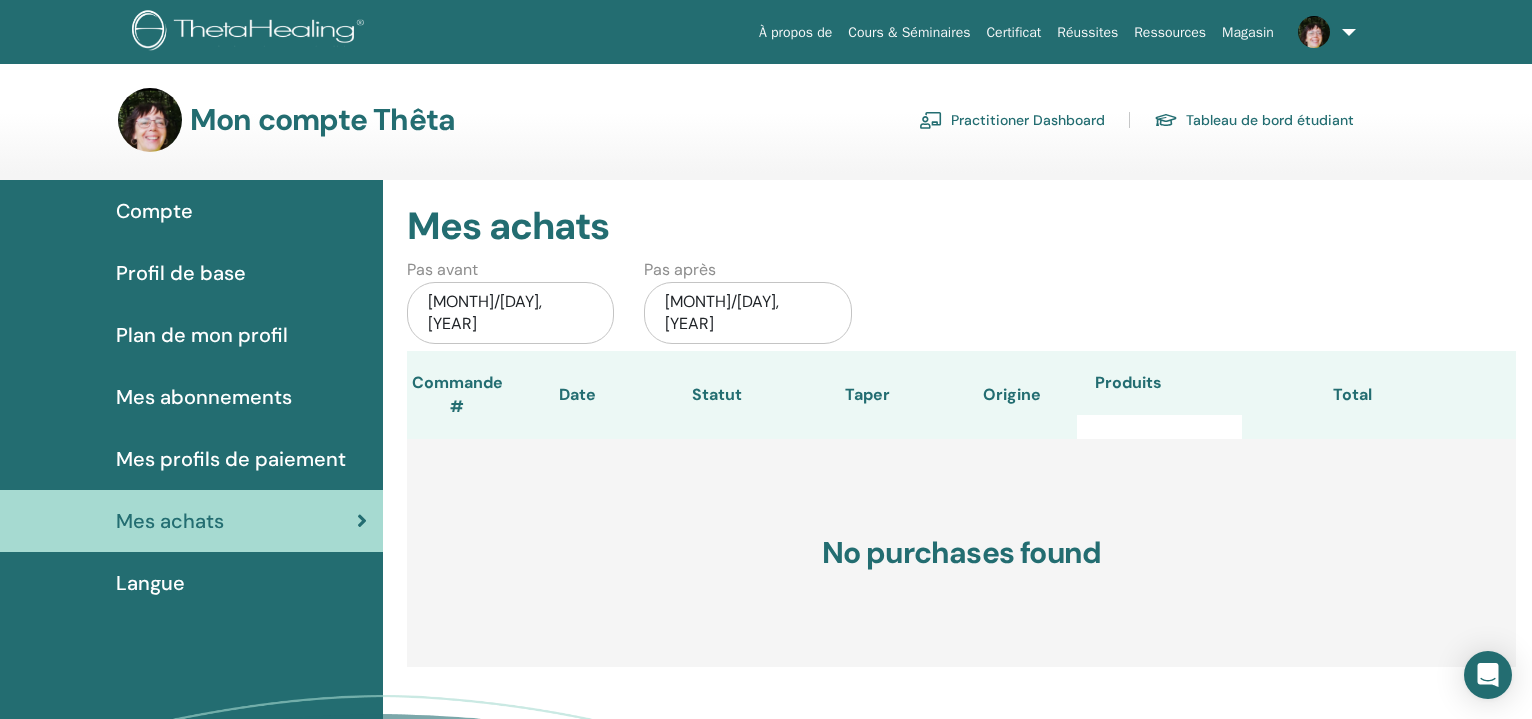 click on "Réussites" at bounding box center [1087, 32] 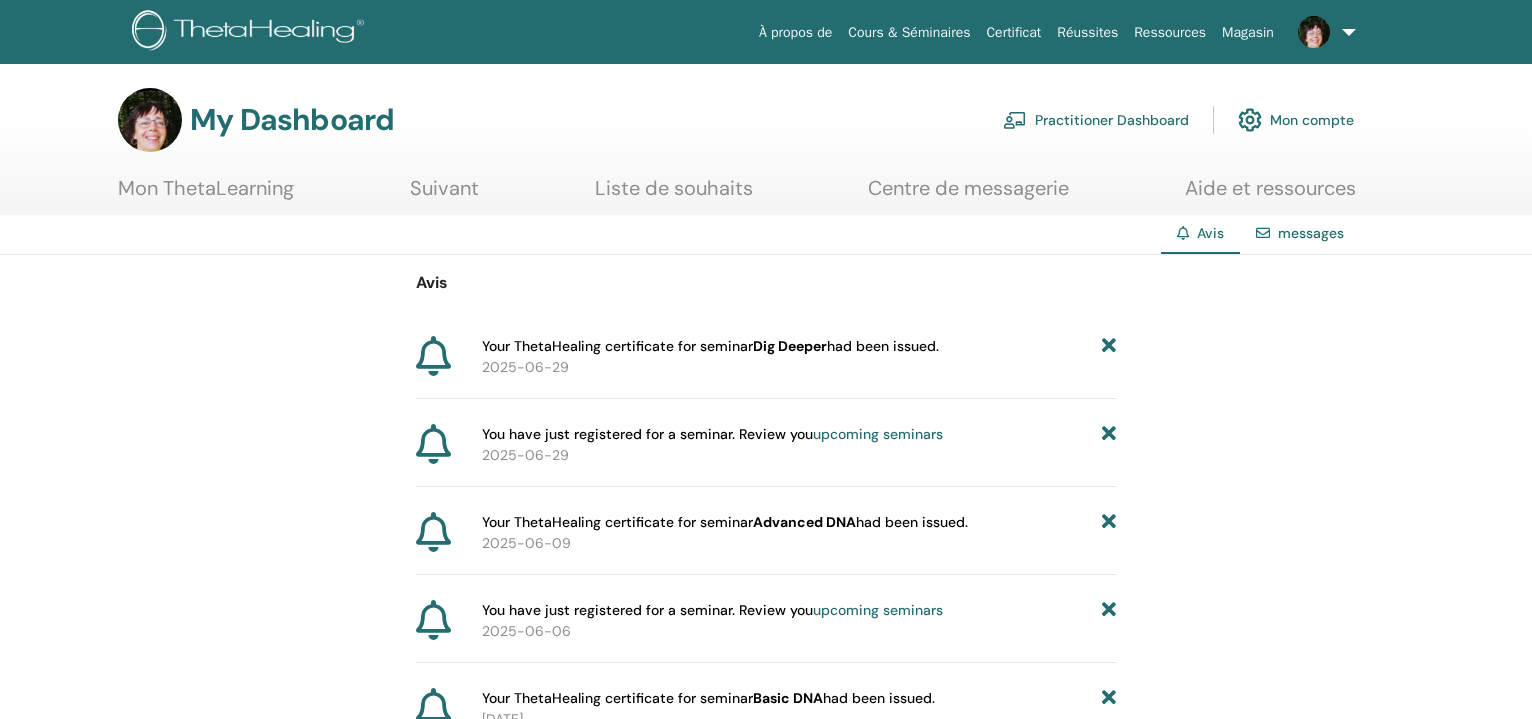 scroll, scrollTop: 0, scrollLeft: 0, axis: both 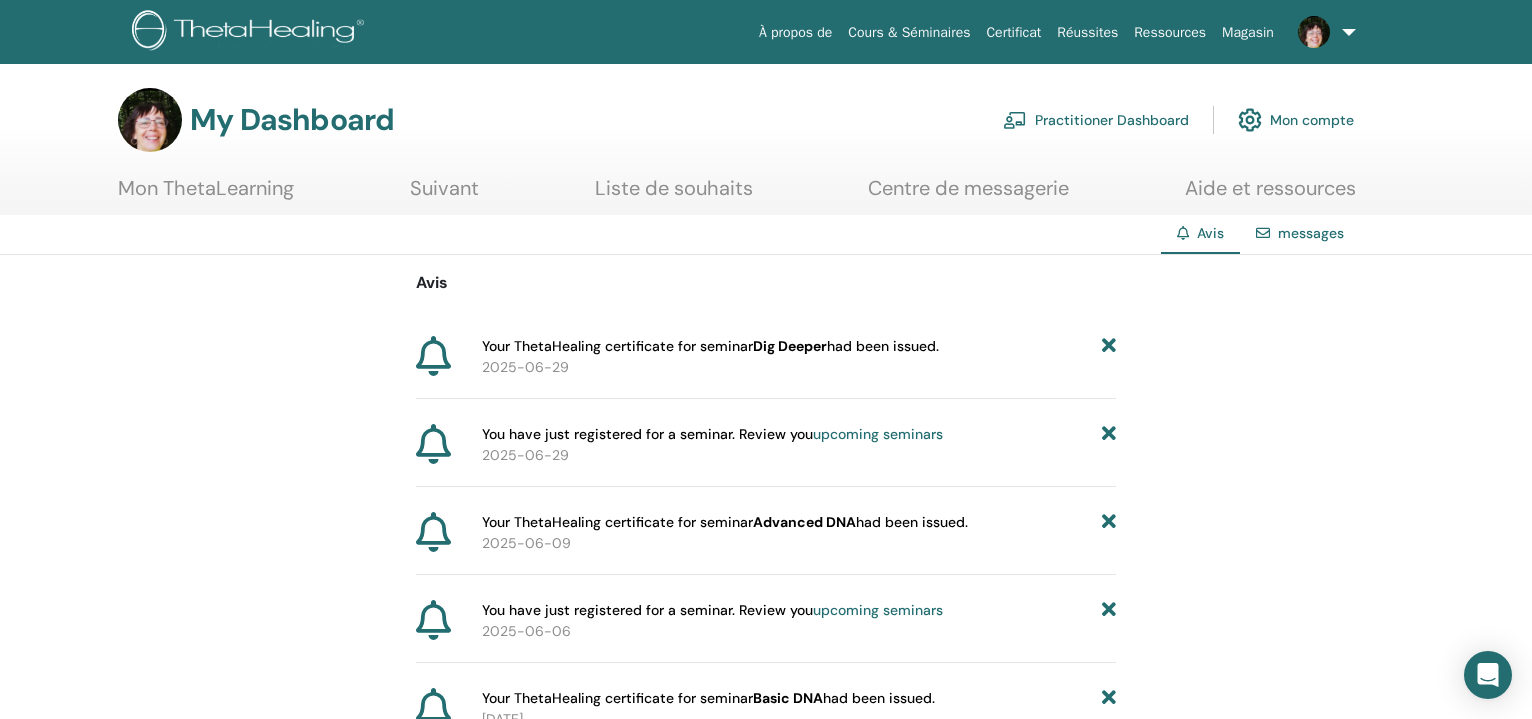 click on "Your ThetaHealing certificate for seminar  Dig Deeper  had been issued." at bounding box center [710, 346] 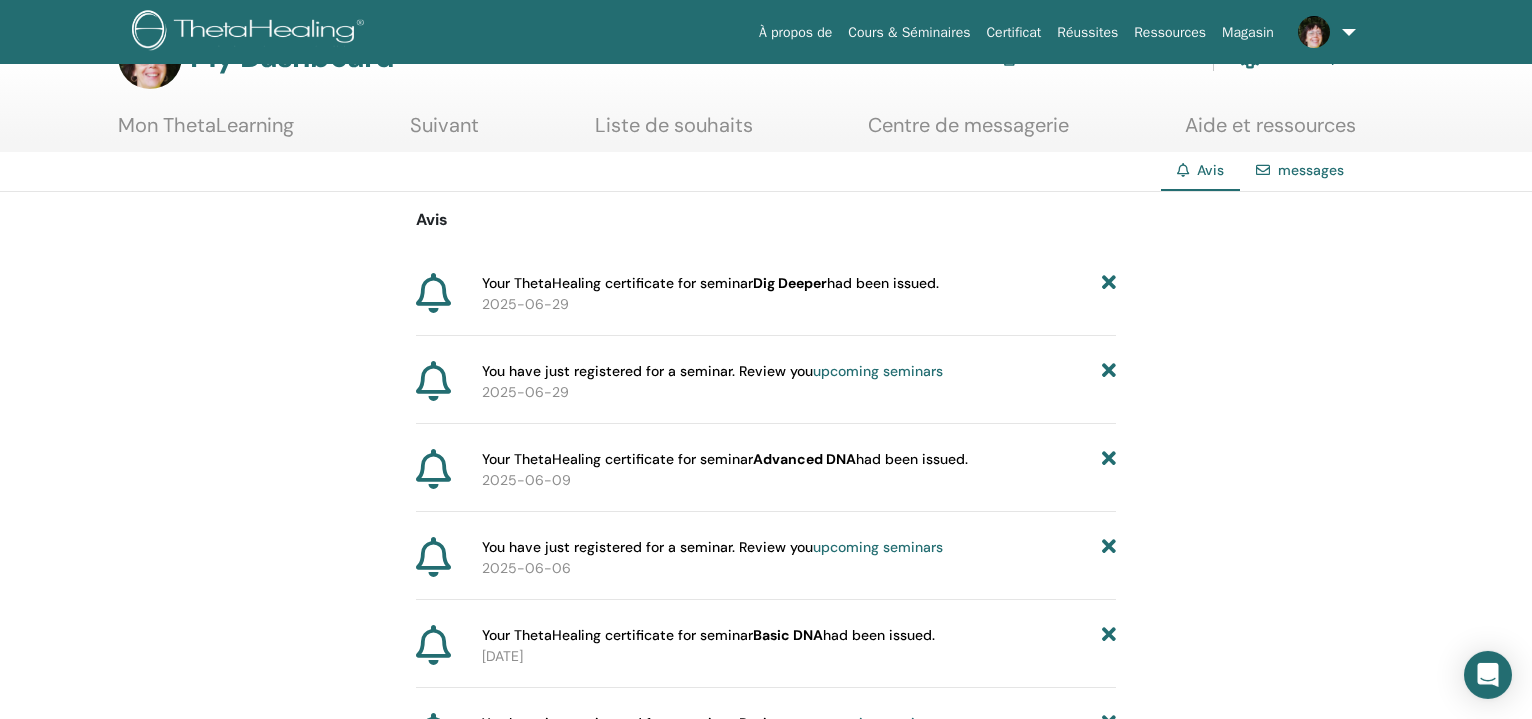 scroll, scrollTop: 102, scrollLeft: 0, axis: vertical 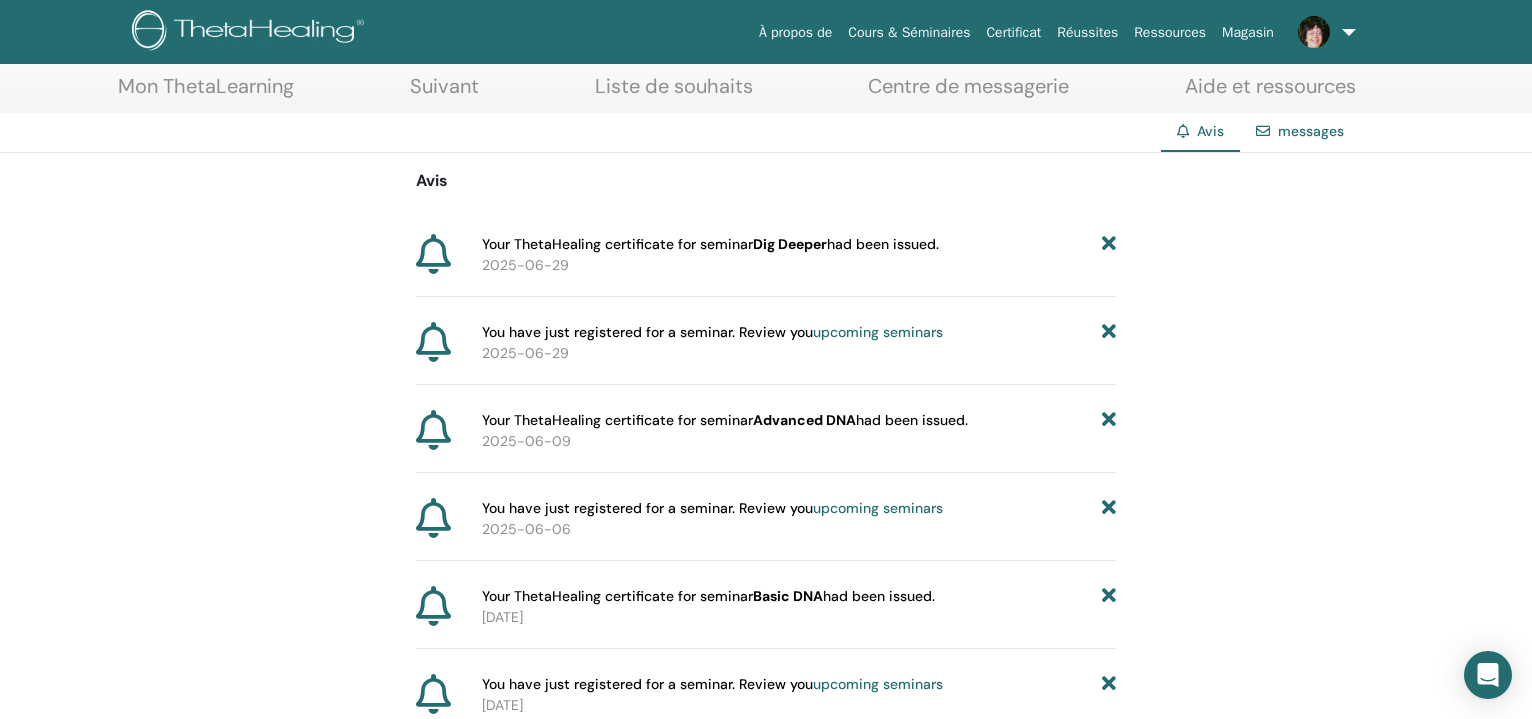 click on "Your ThetaHealing certificate for seminar  Dig Deeper  had been issued." at bounding box center [710, 244] 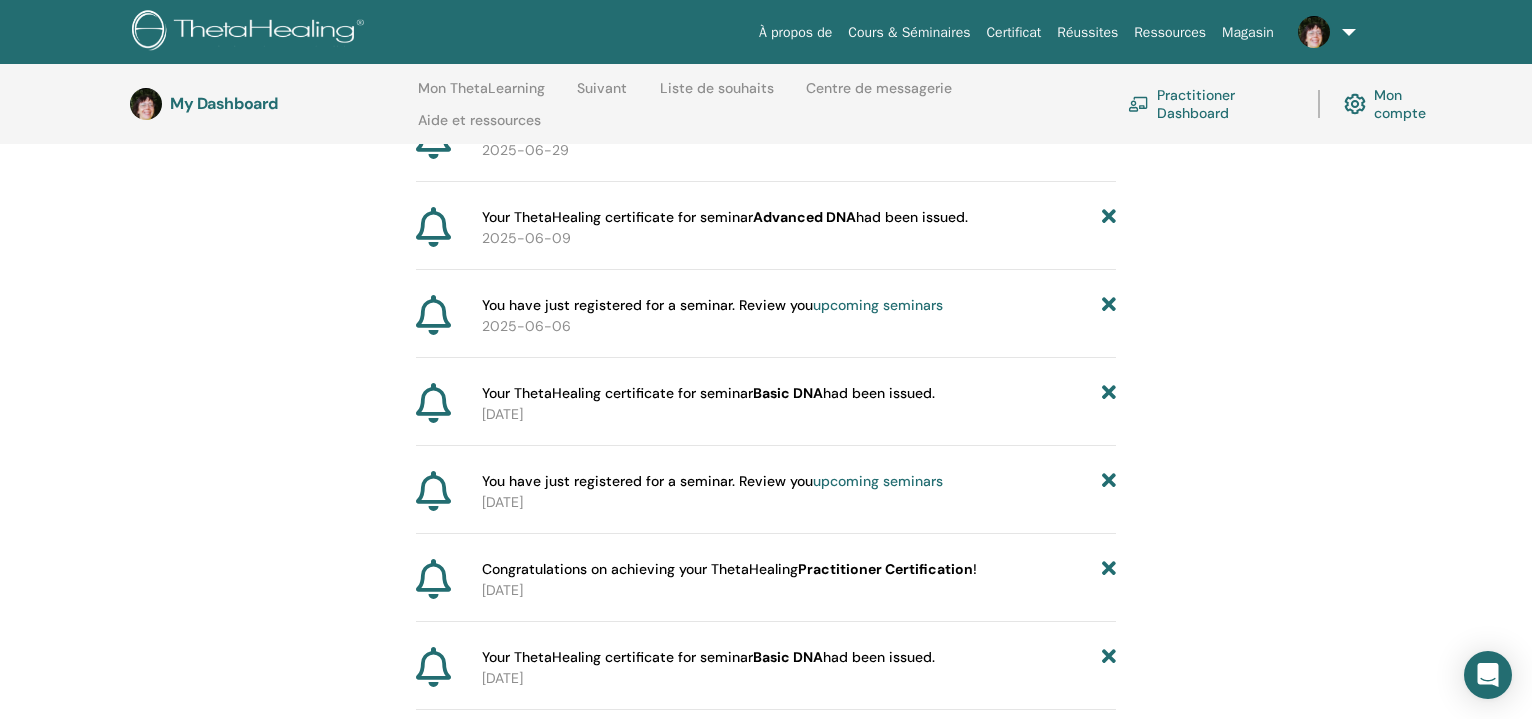 scroll, scrollTop: 0, scrollLeft: 0, axis: both 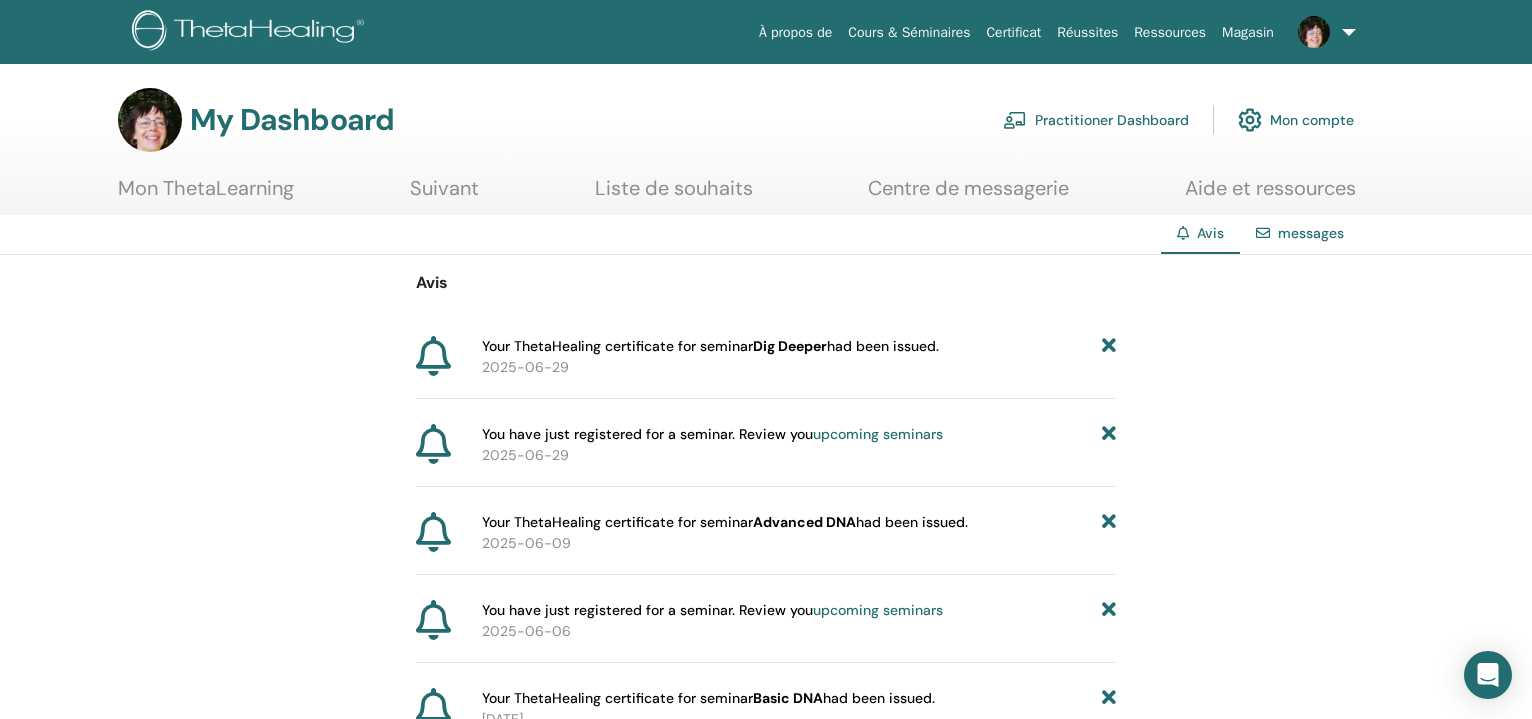 click on "Mon ThetaLearning" at bounding box center (206, 195) 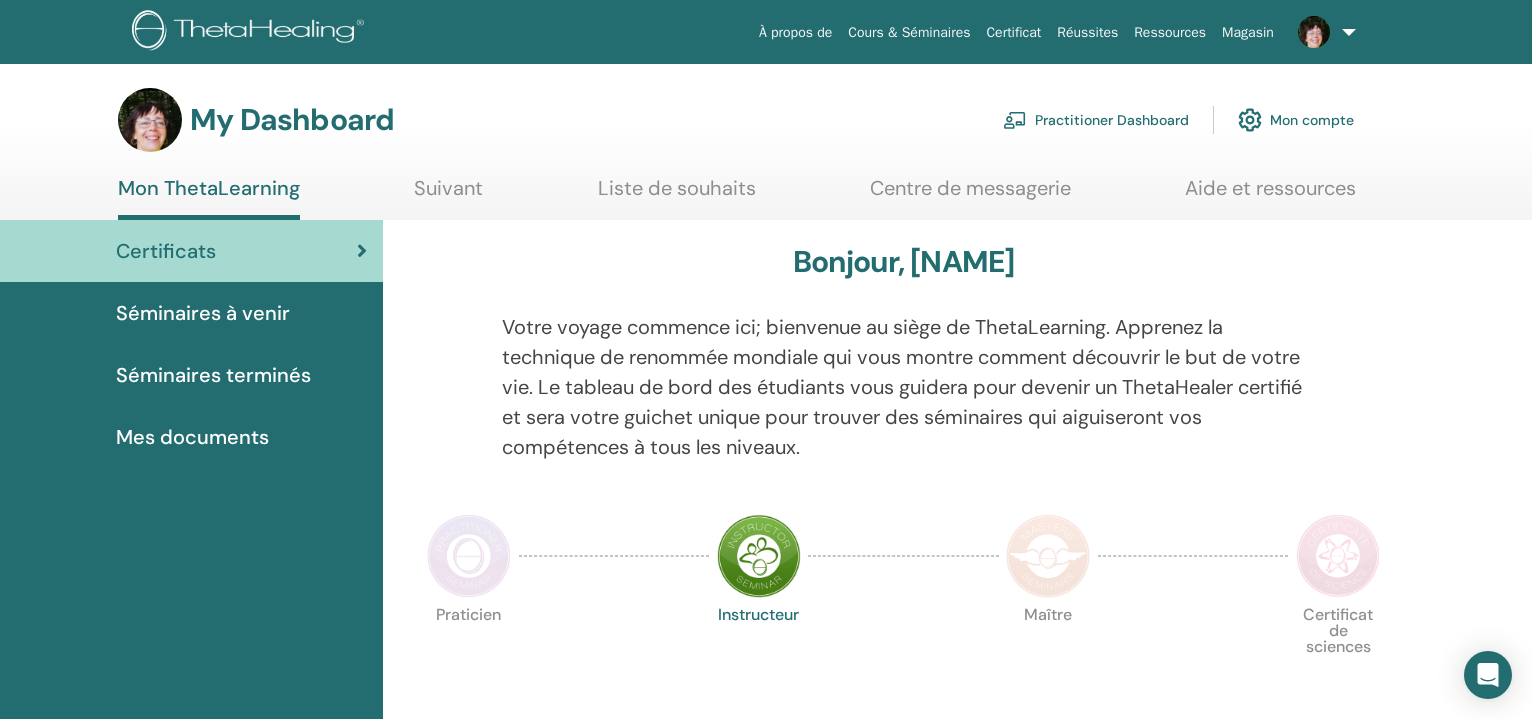 scroll, scrollTop: 0, scrollLeft: 0, axis: both 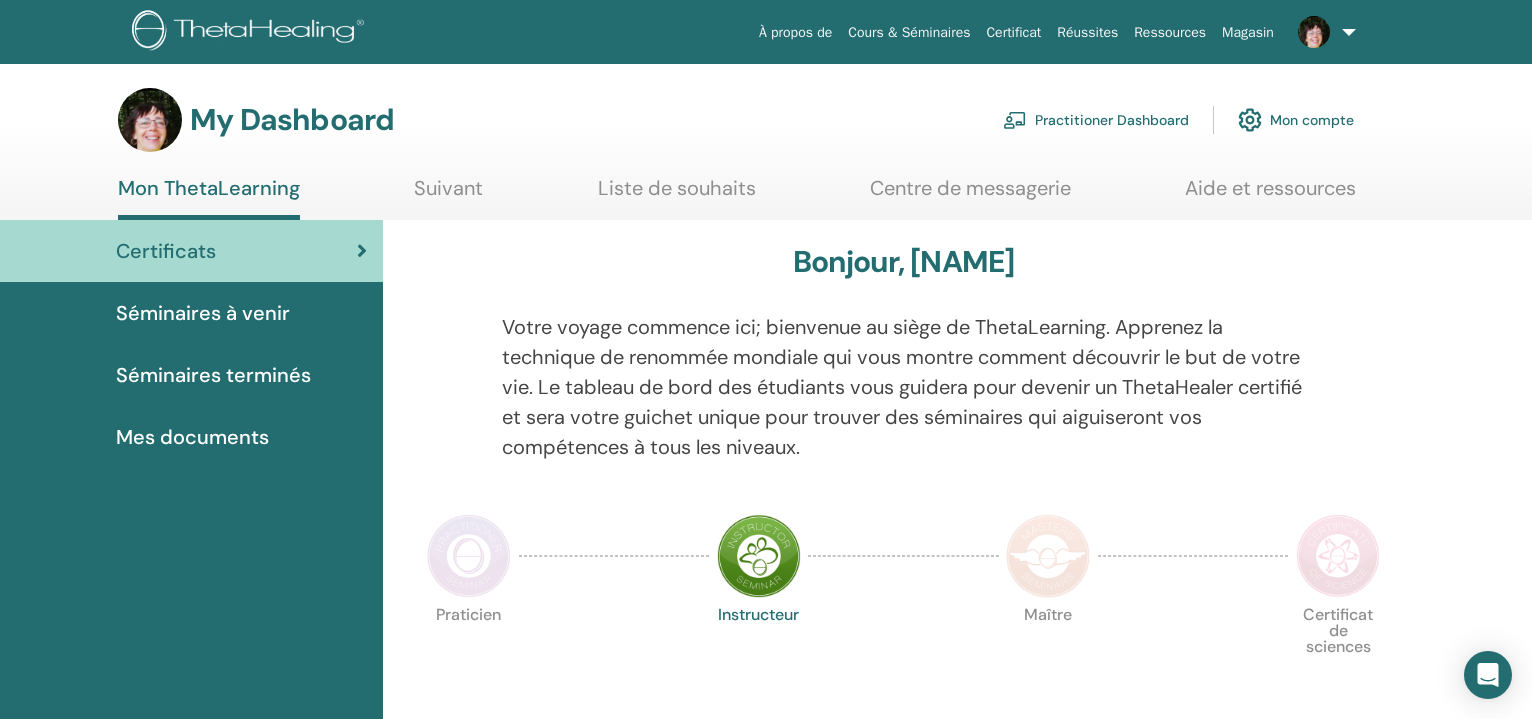 click on "Séminaires terminés" at bounding box center [213, 375] 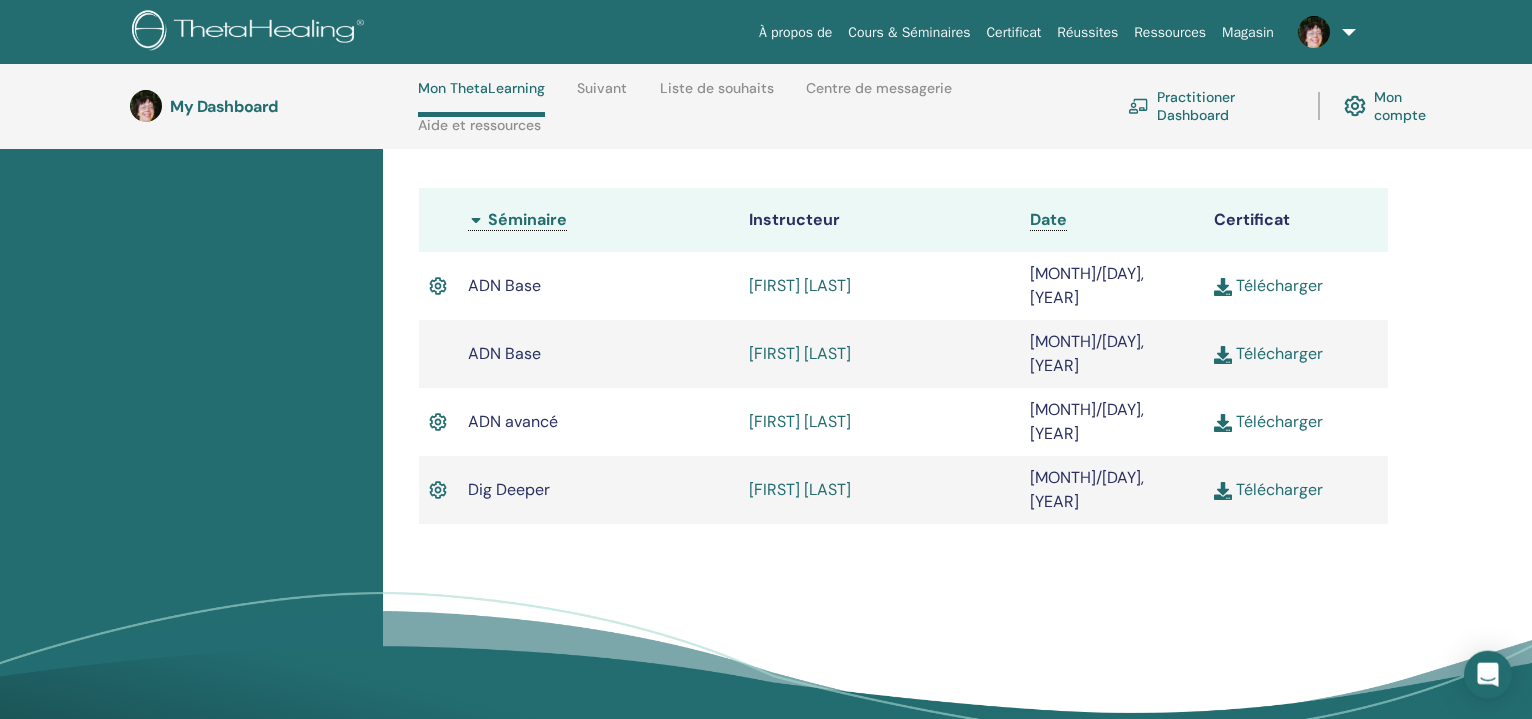 scroll, scrollTop: 594, scrollLeft: 0, axis: vertical 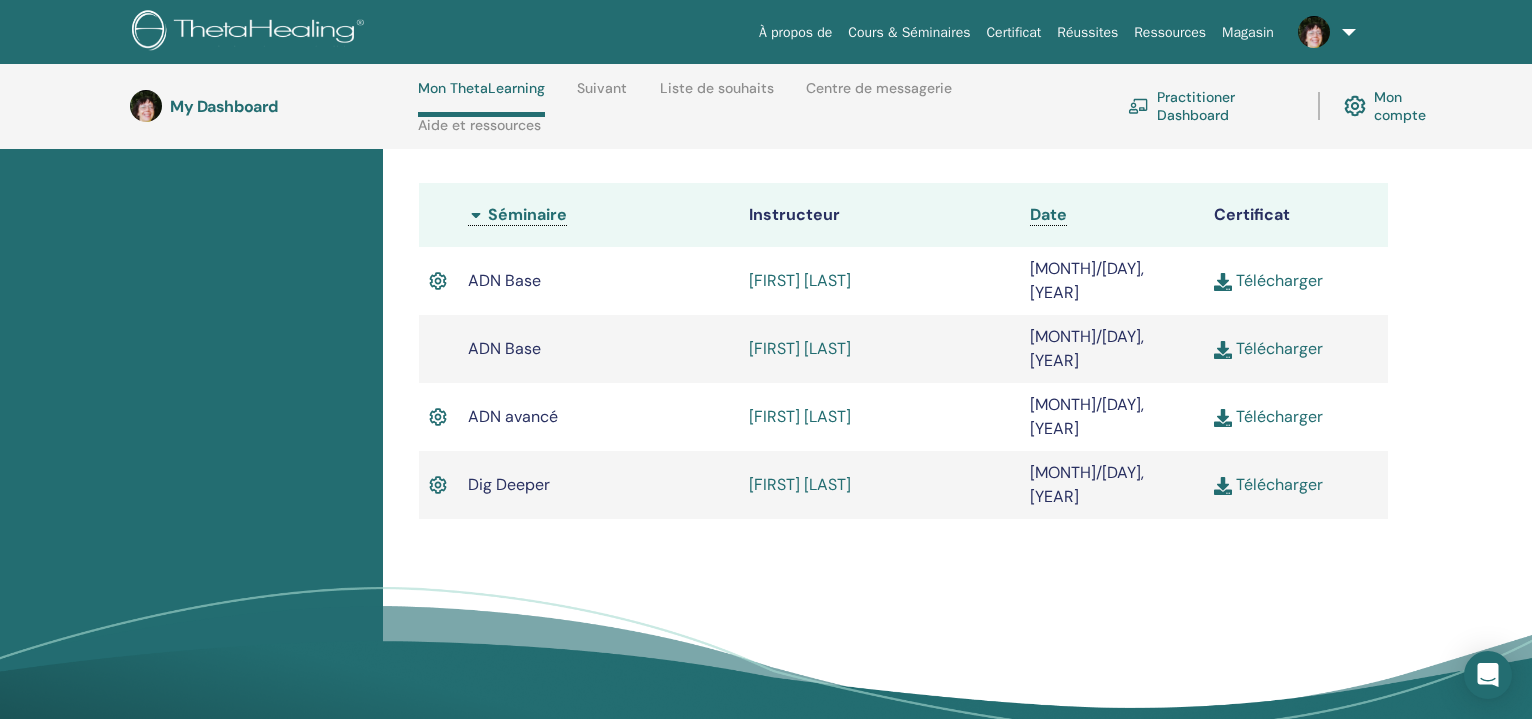 click on "Télécharger" at bounding box center [1268, 484] 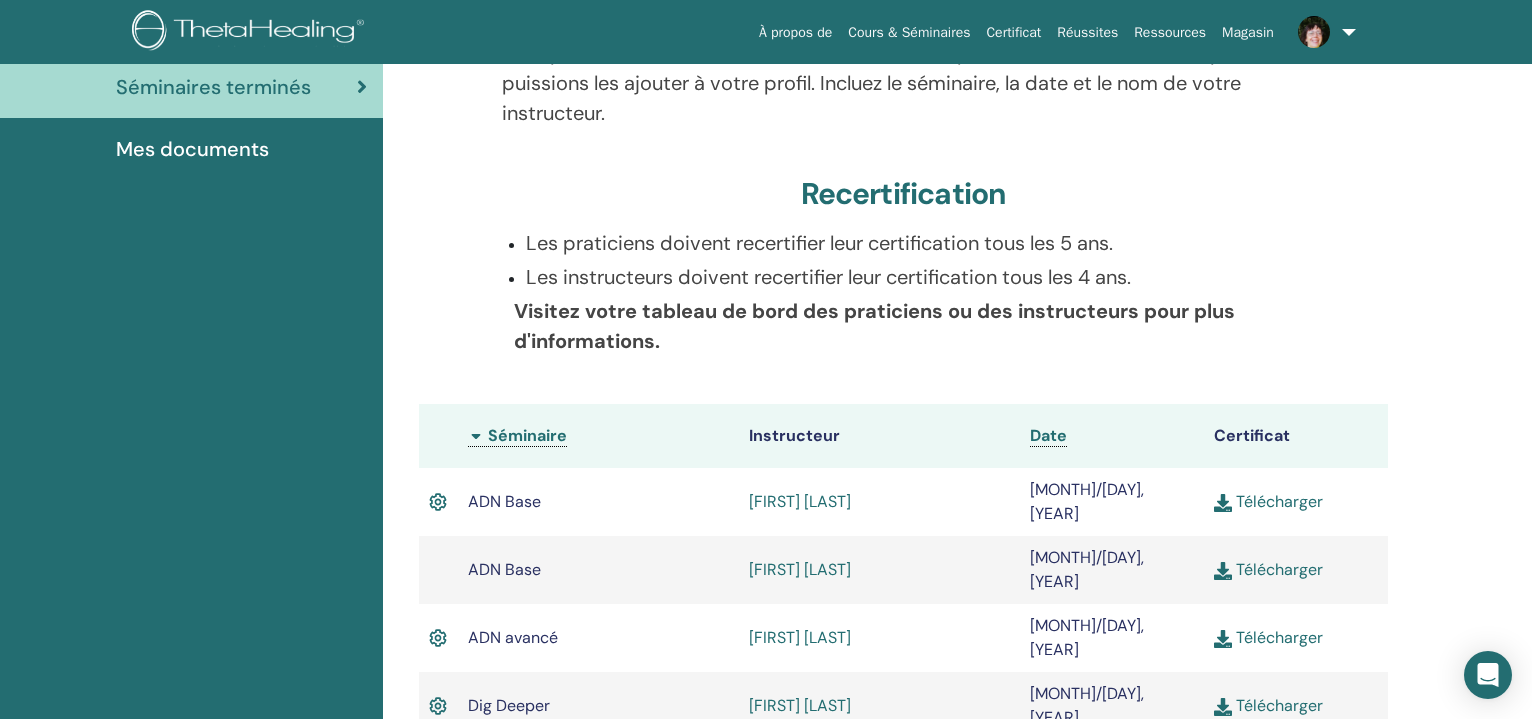 scroll, scrollTop: 0, scrollLeft: 0, axis: both 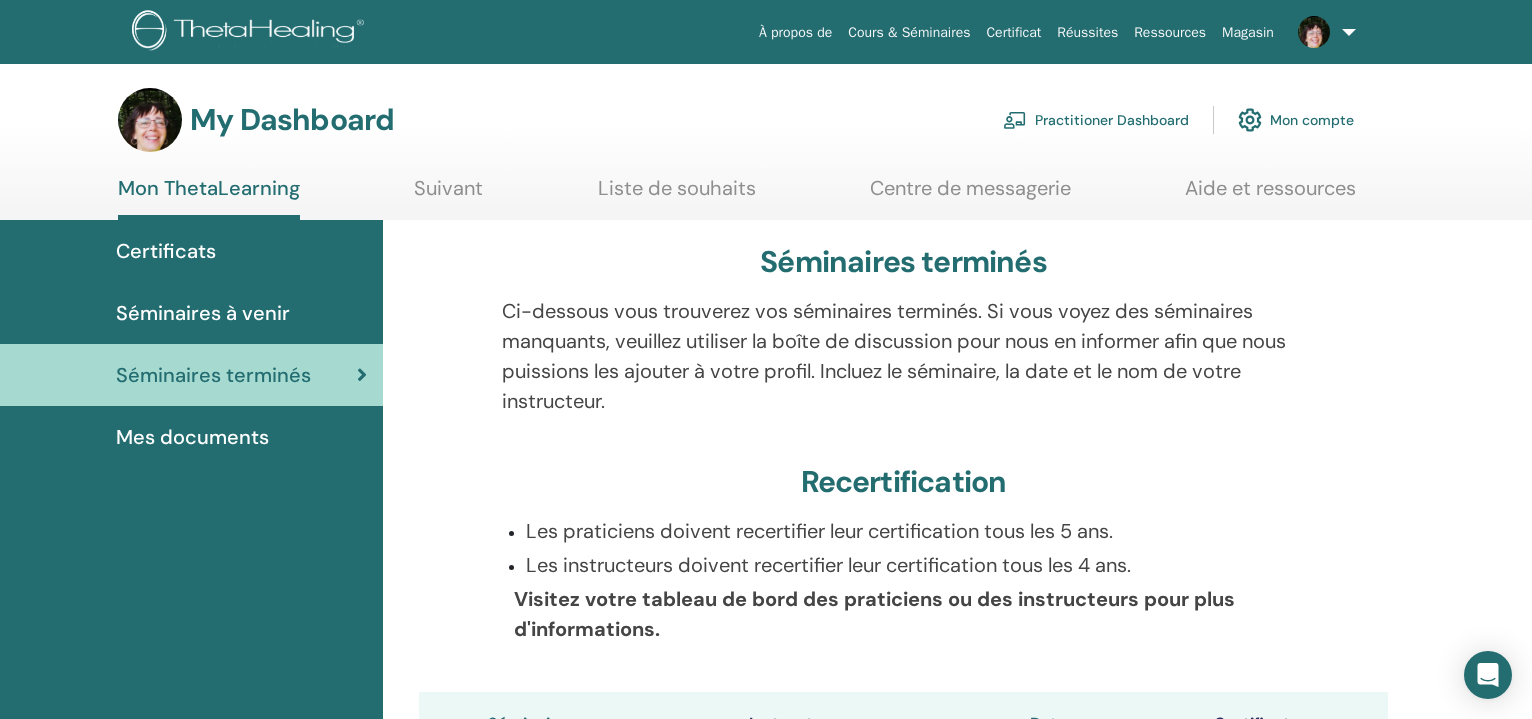 click on "Séminaires à venir" at bounding box center [203, 313] 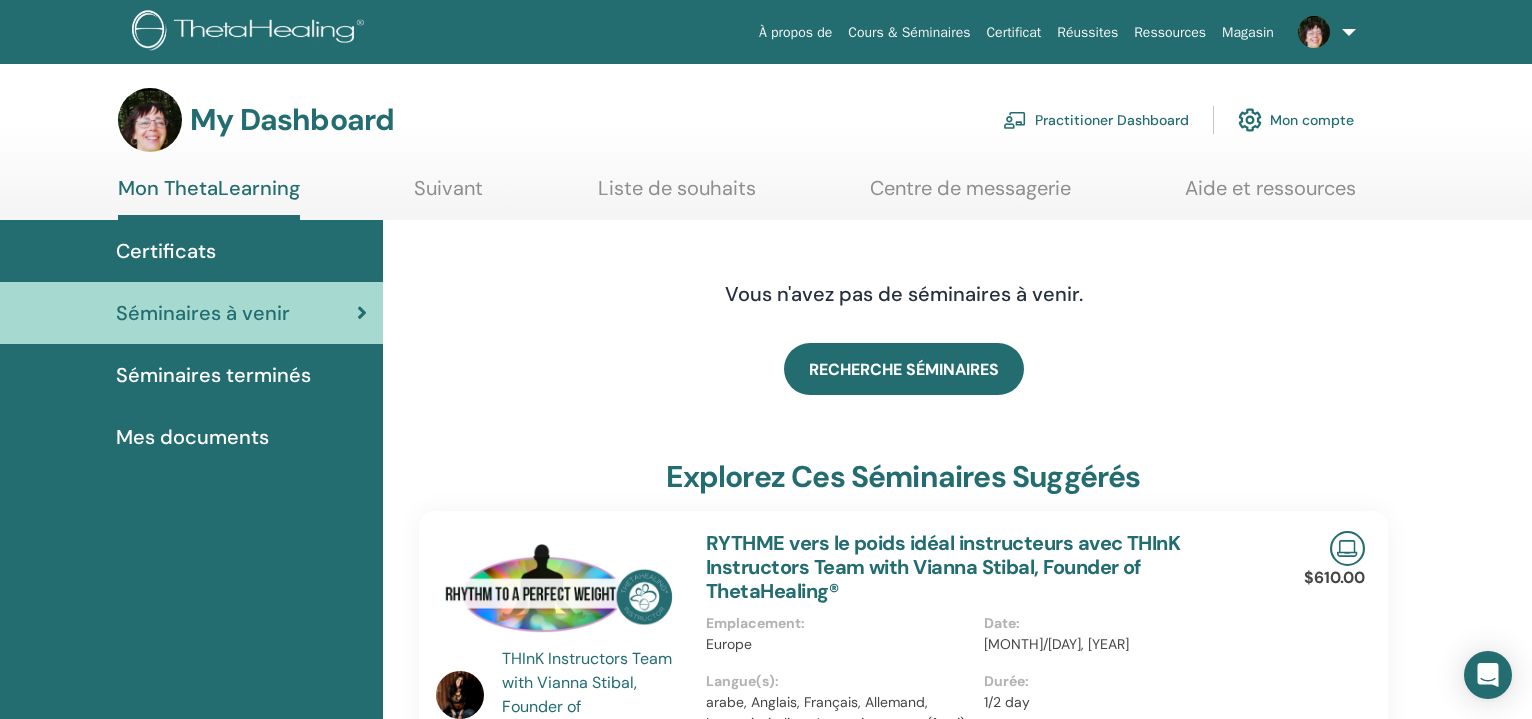 scroll, scrollTop: 390, scrollLeft: 0, axis: vertical 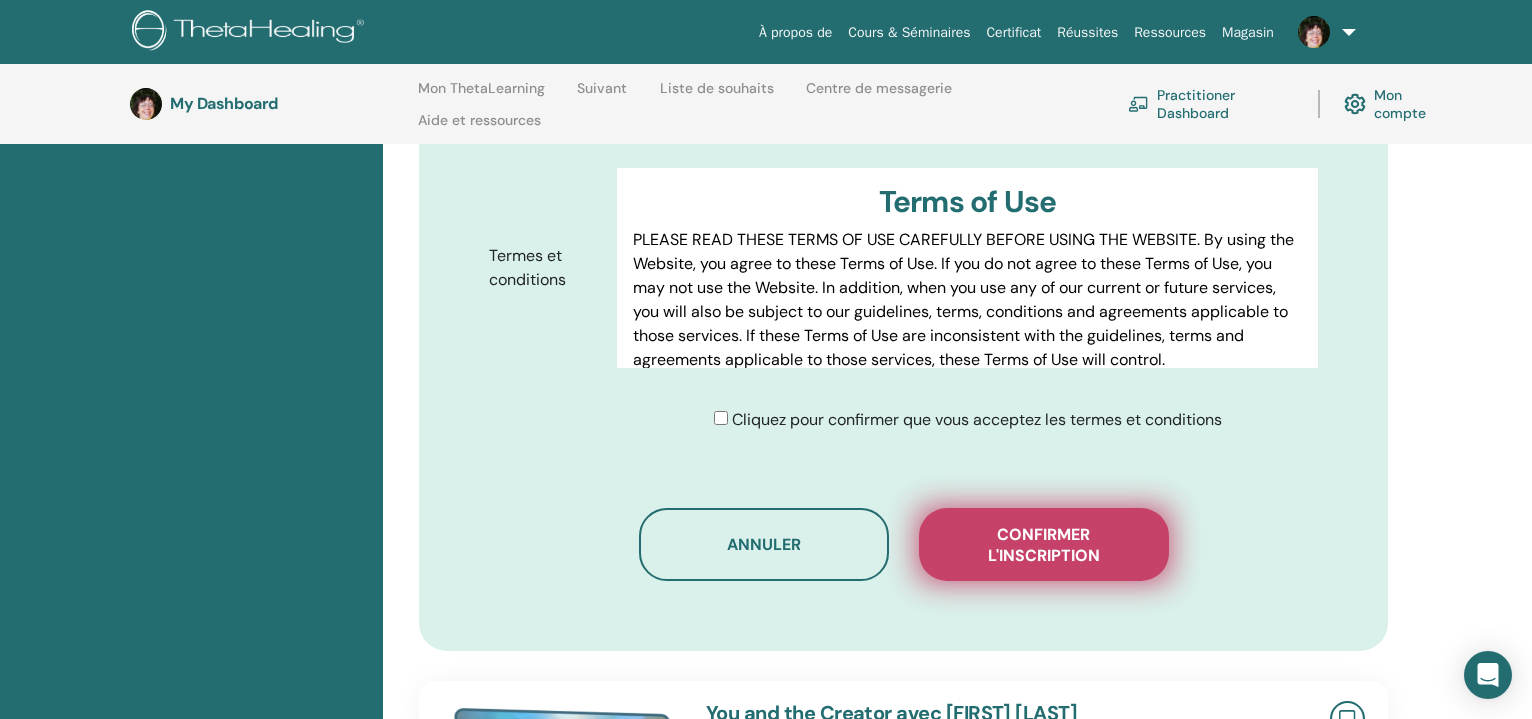 click on "Confirmer l'inscription" at bounding box center (1044, 545) 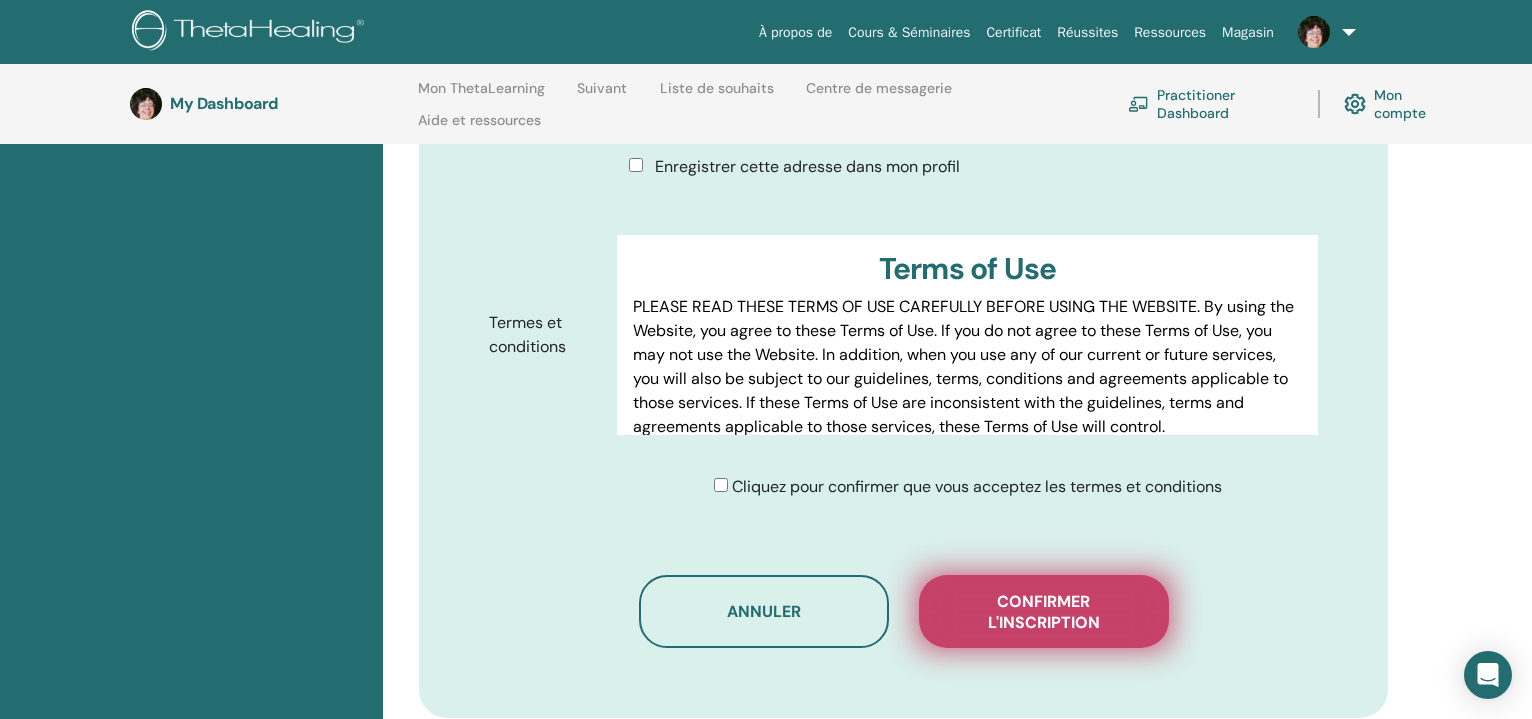 click on "Confirmer l'inscription" at bounding box center [1044, 612] 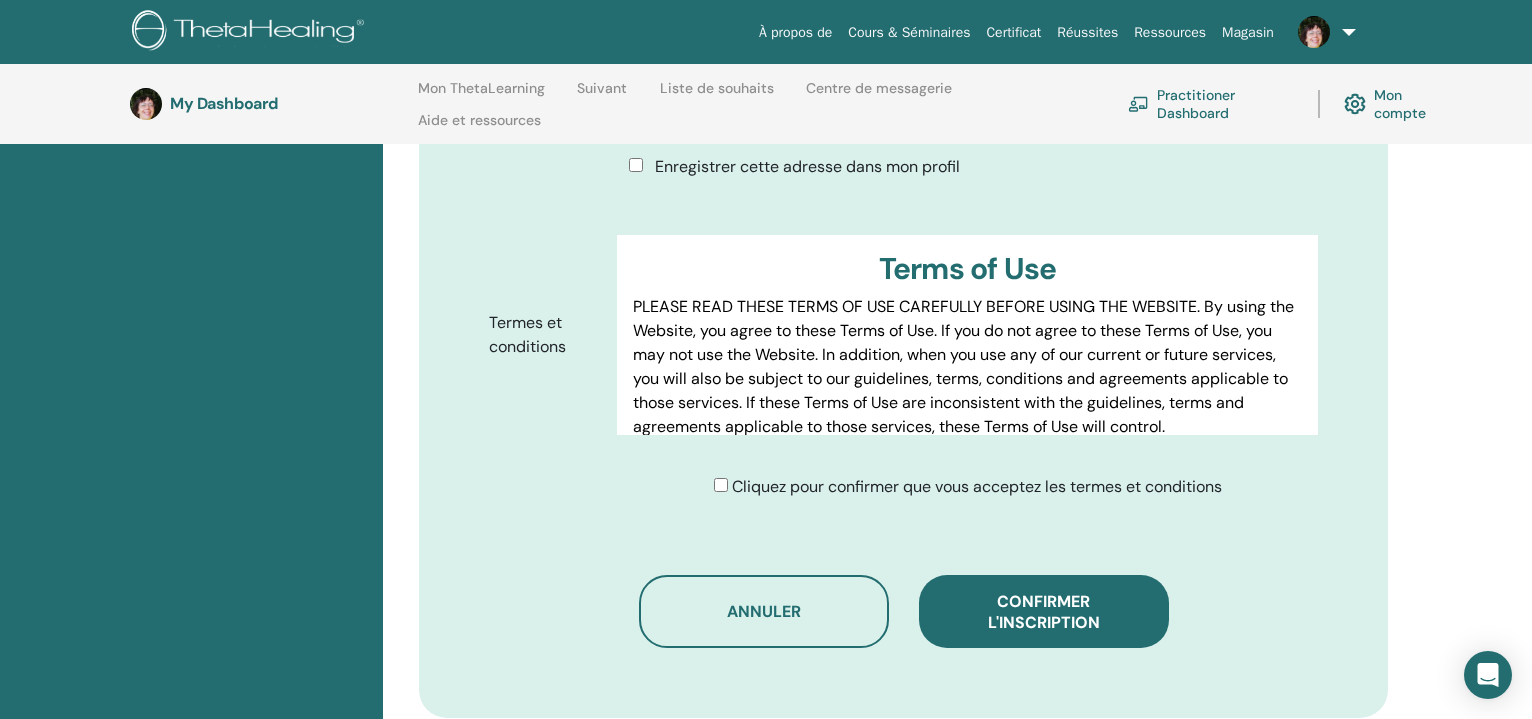 scroll, scrollTop: 378, scrollLeft: 0, axis: vertical 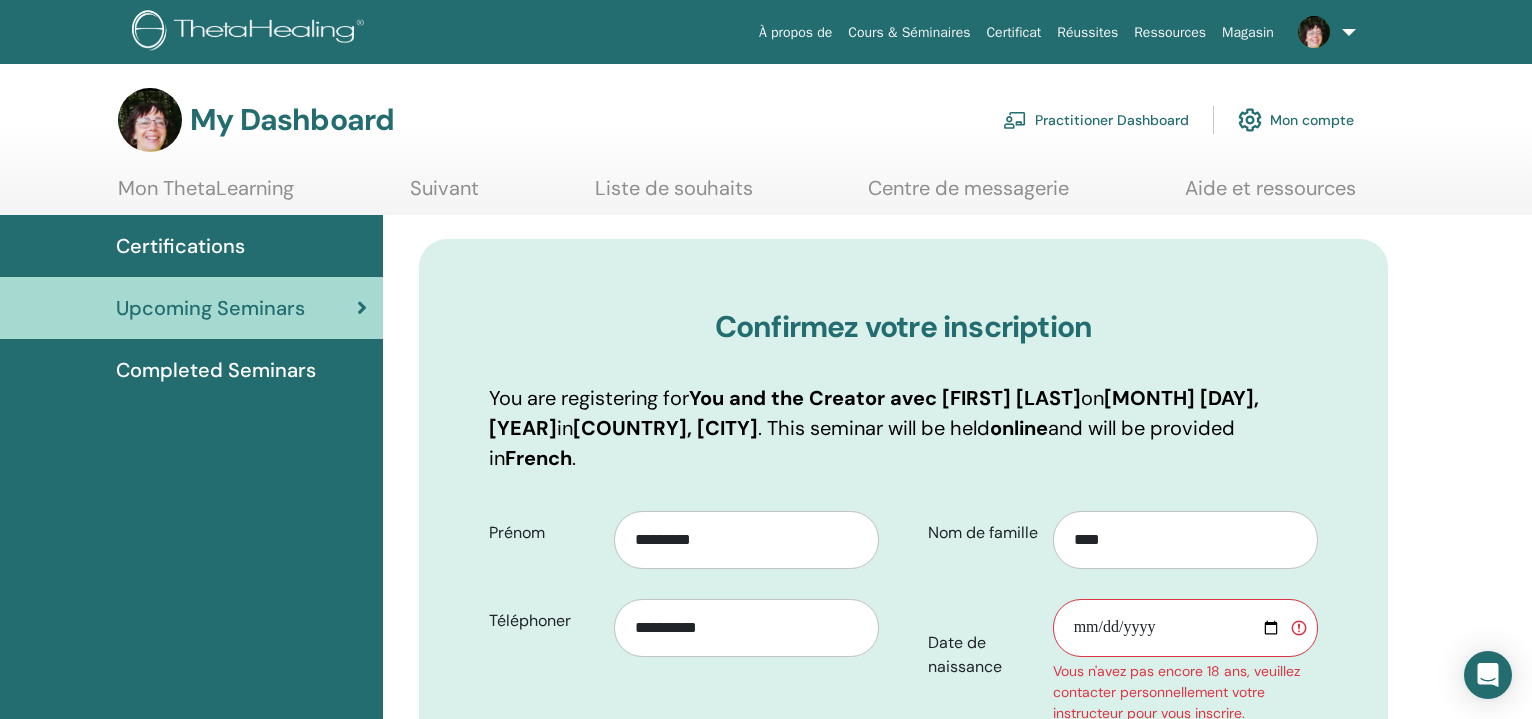 click on "Date de naissance" at bounding box center (1185, 628) 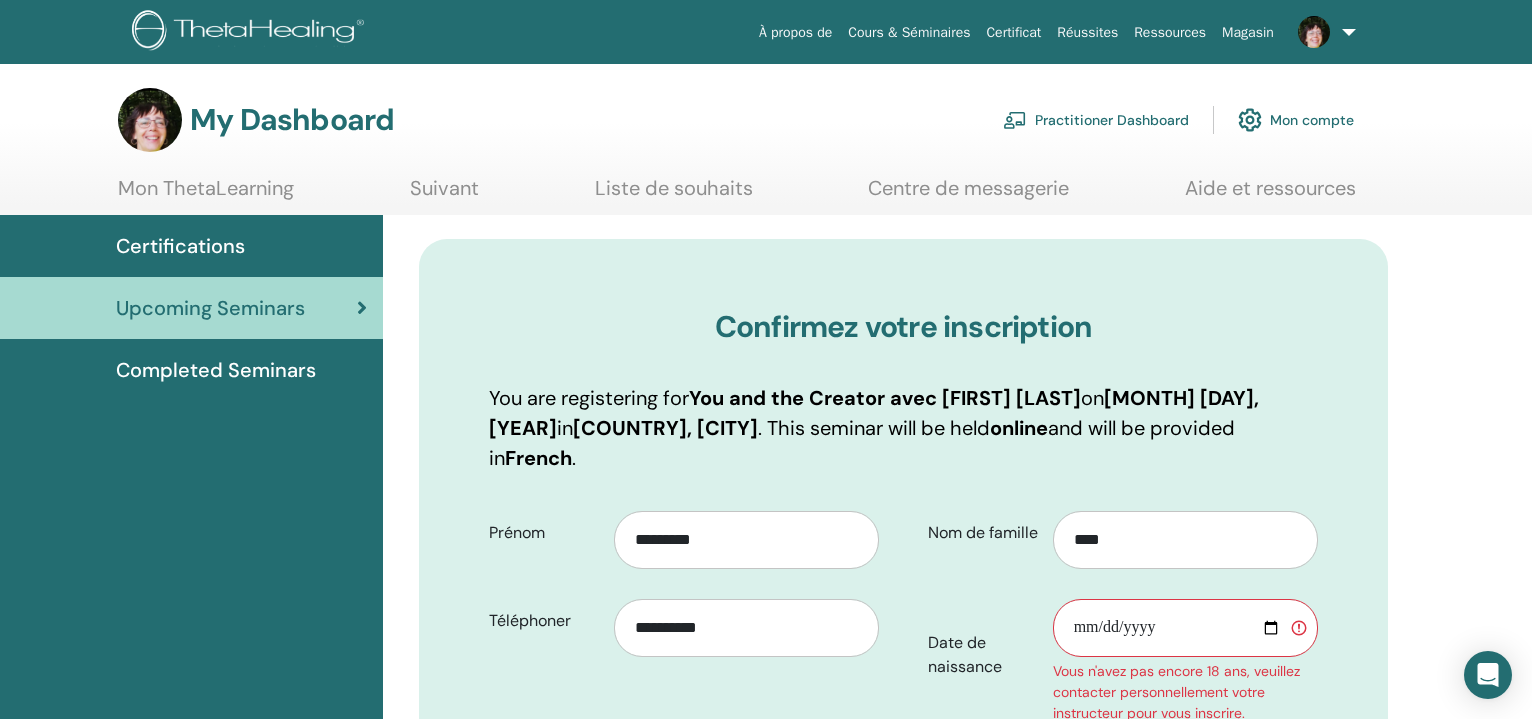 type on "**********" 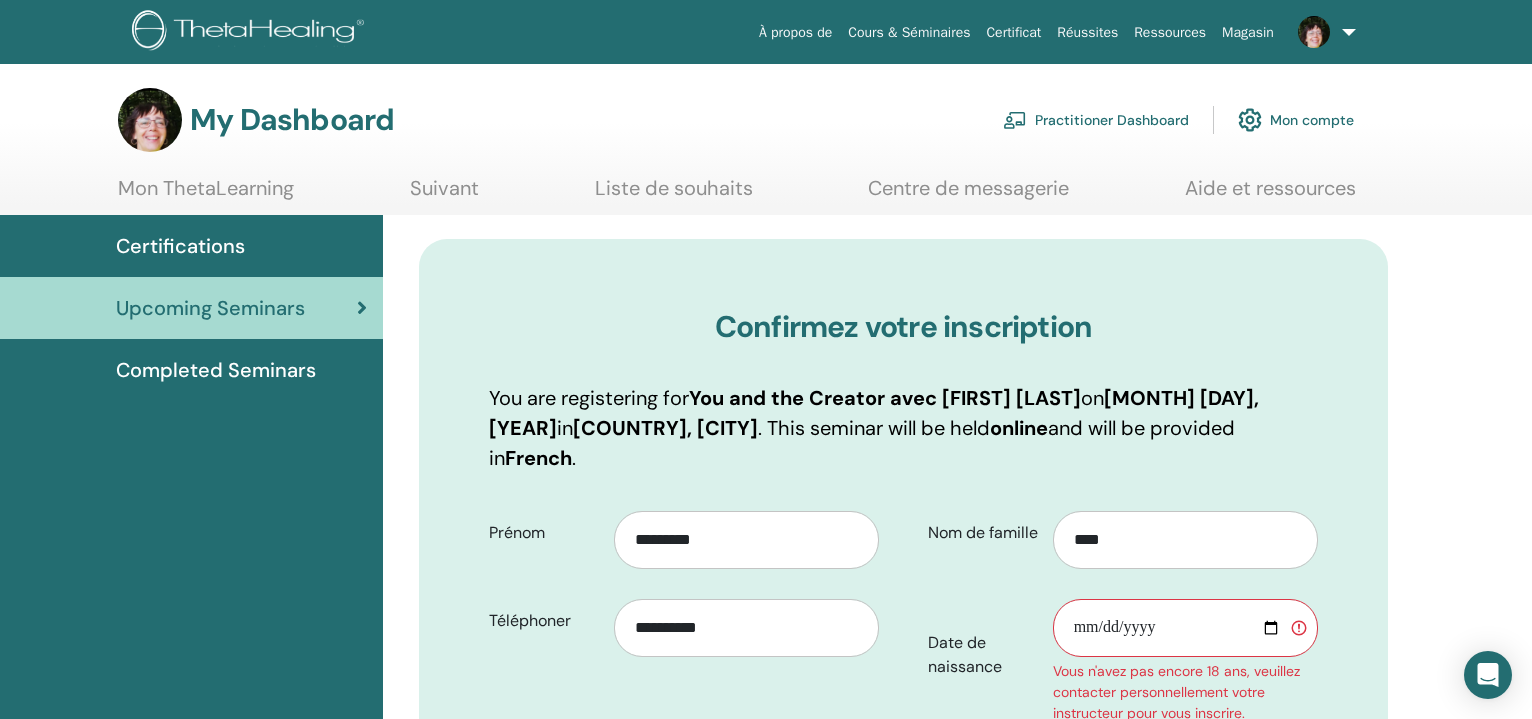 click on "**********" at bounding box center [1123, 654] 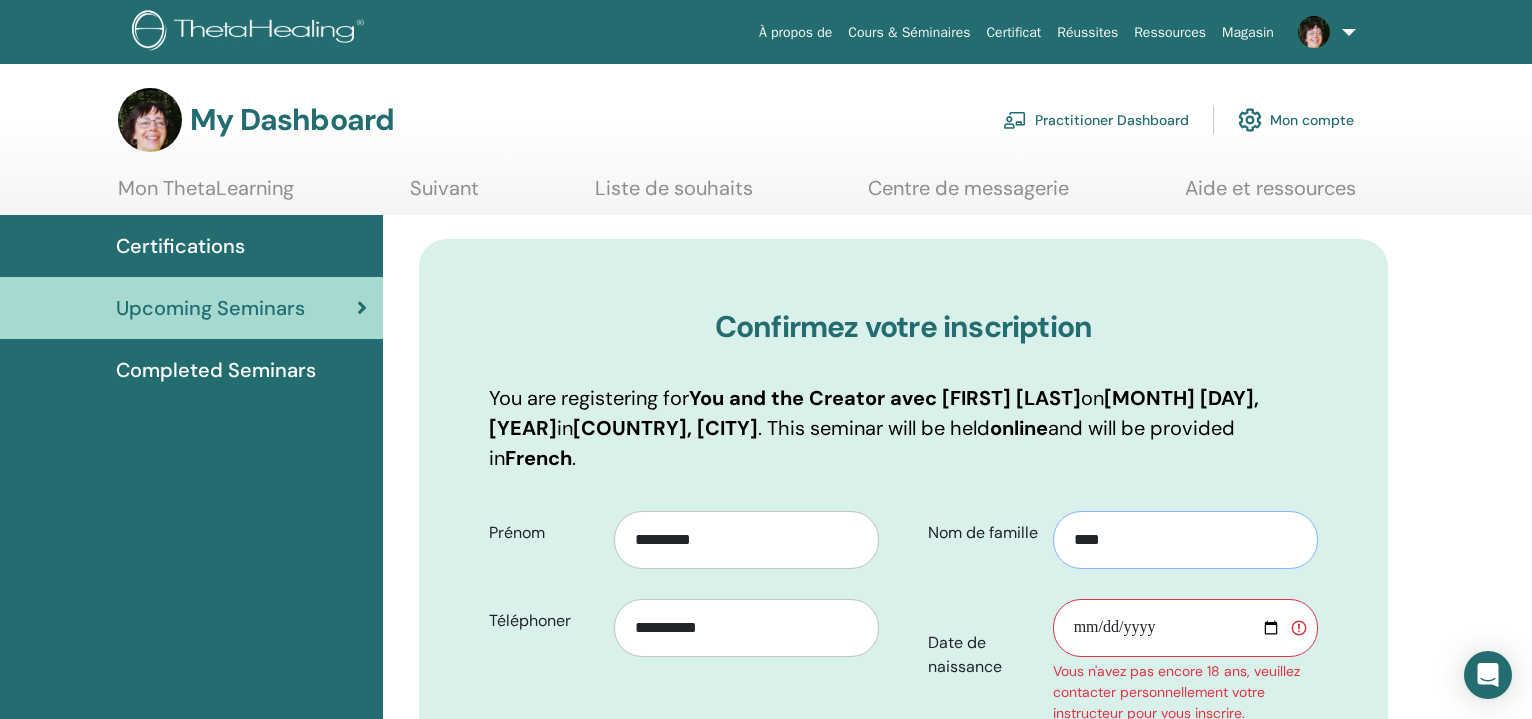 click on "****" at bounding box center (1185, 540) 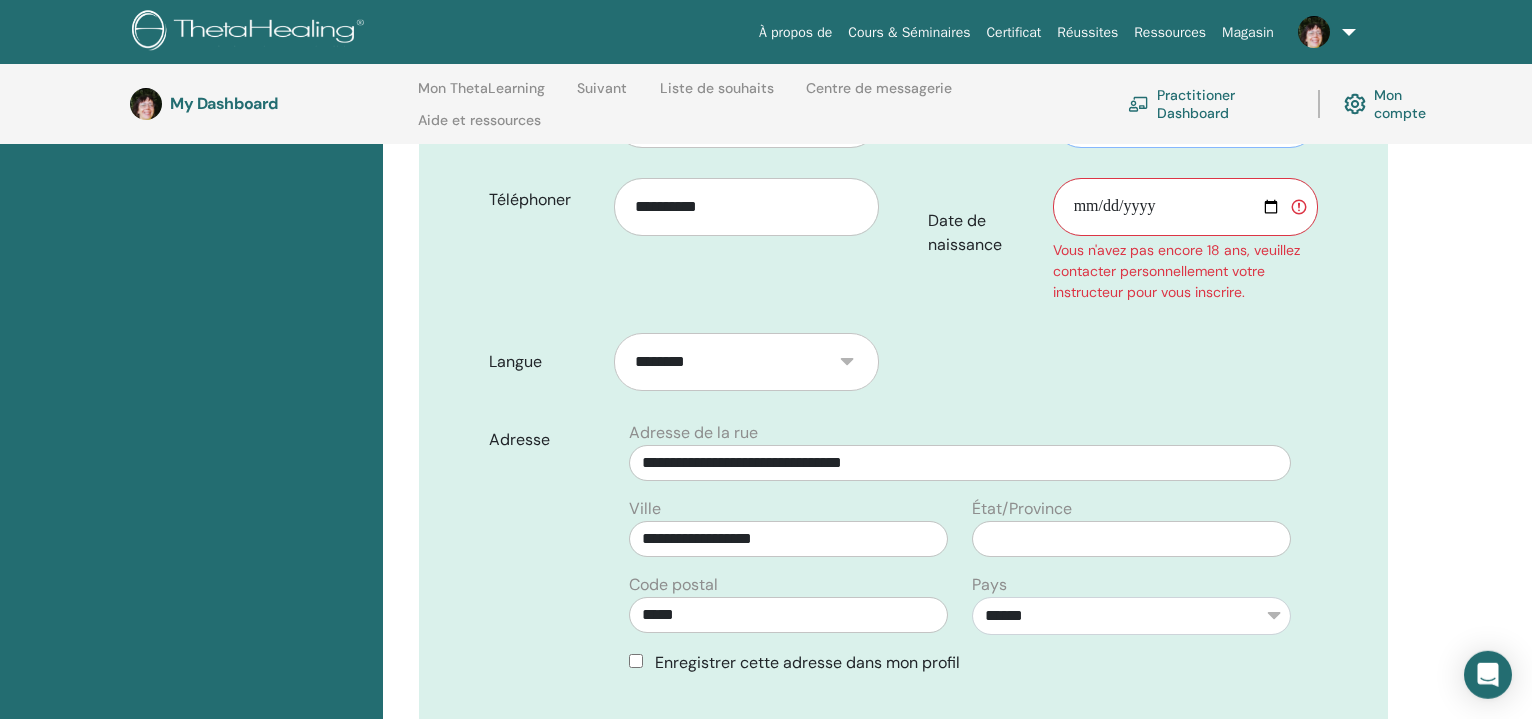 scroll, scrollTop: 589, scrollLeft: 0, axis: vertical 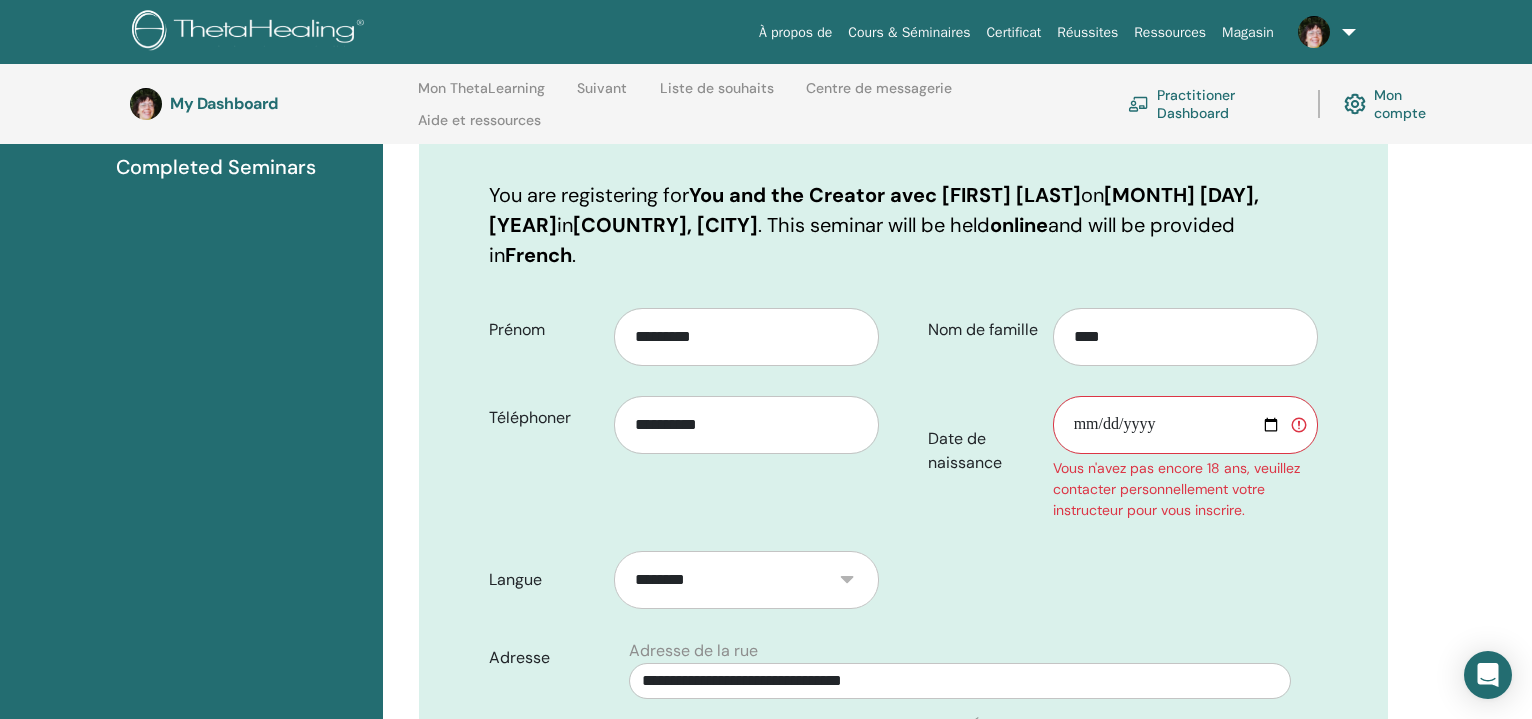 click on "**********" at bounding box center (689, 415) 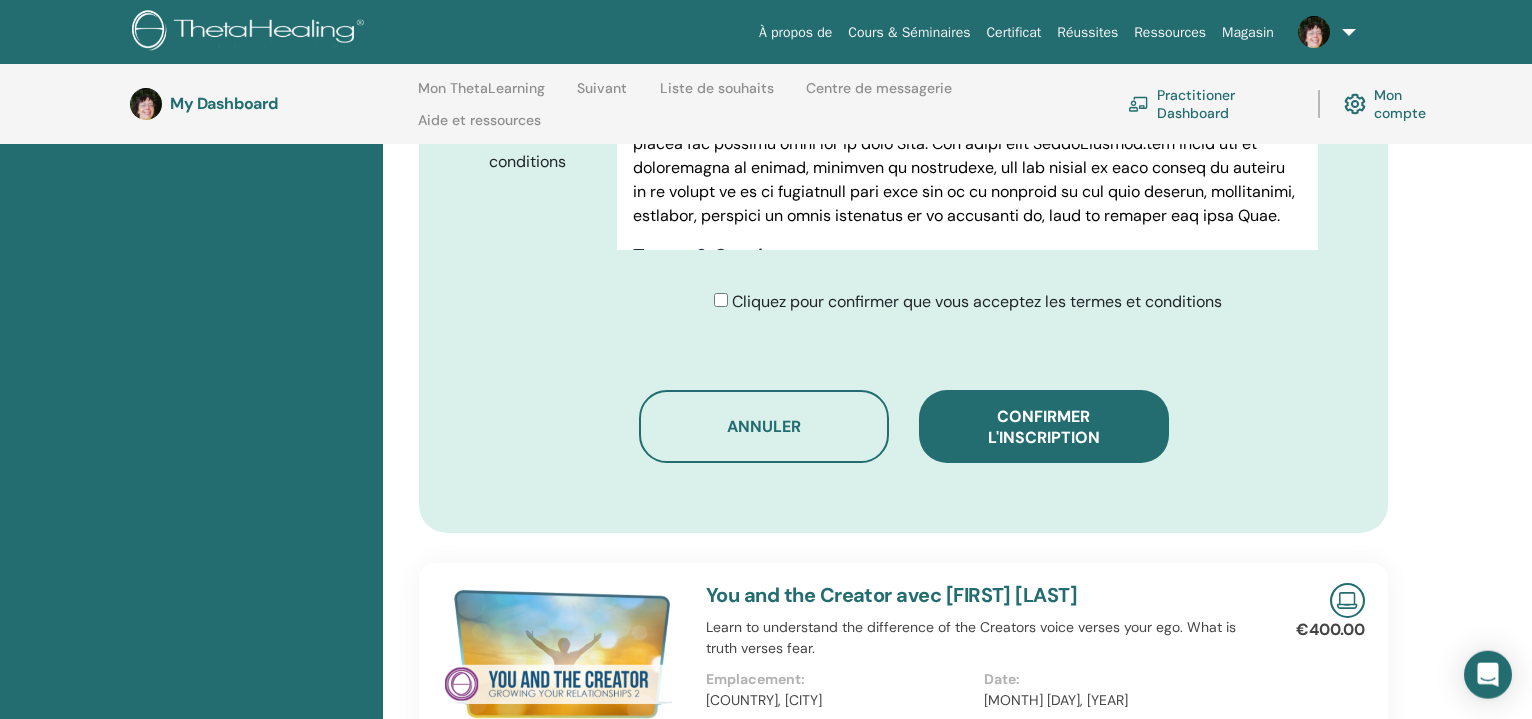 scroll, scrollTop: 1303, scrollLeft: 0, axis: vertical 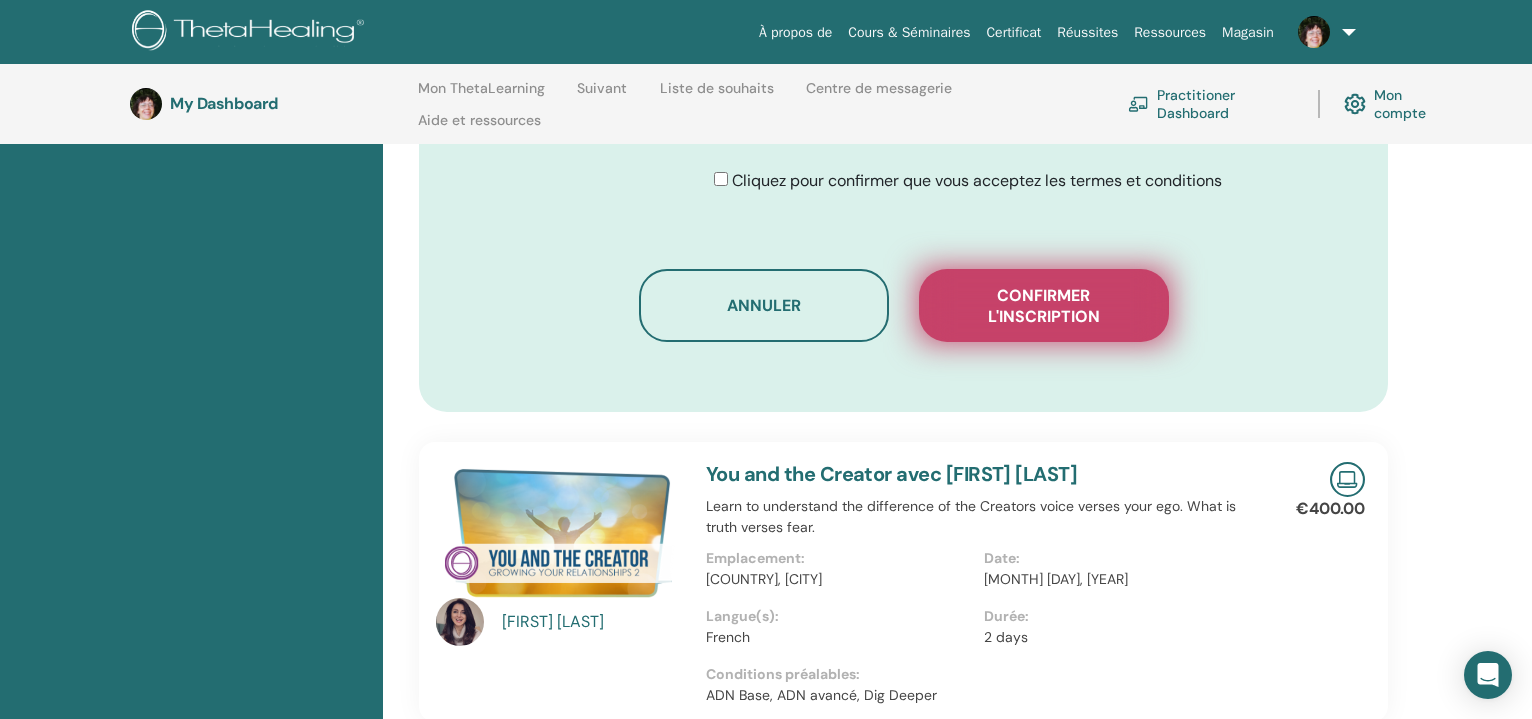 click on "Confirmer l'inscription" at bounding box center [1044, 306] 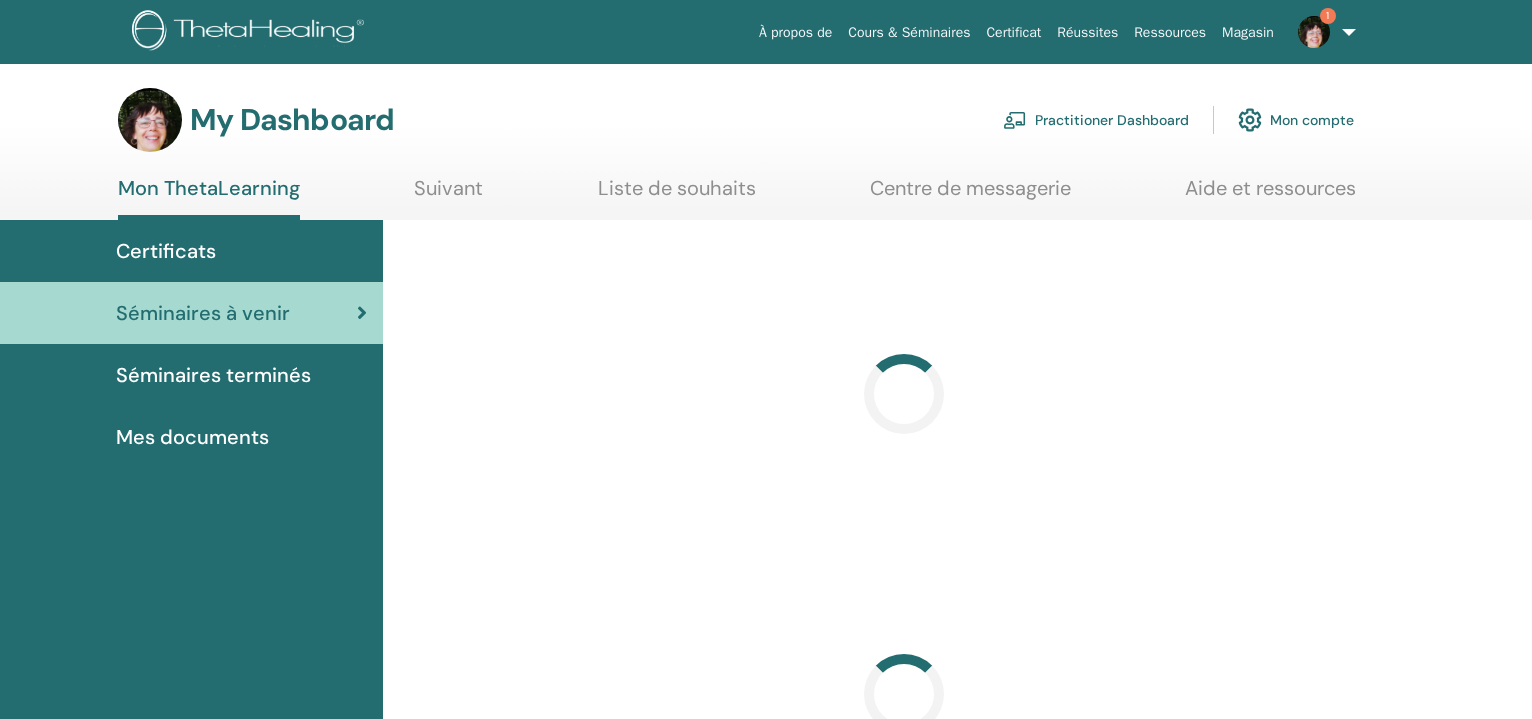 scroll, scrollTop: 0, scrollLeft: 0, axis: both 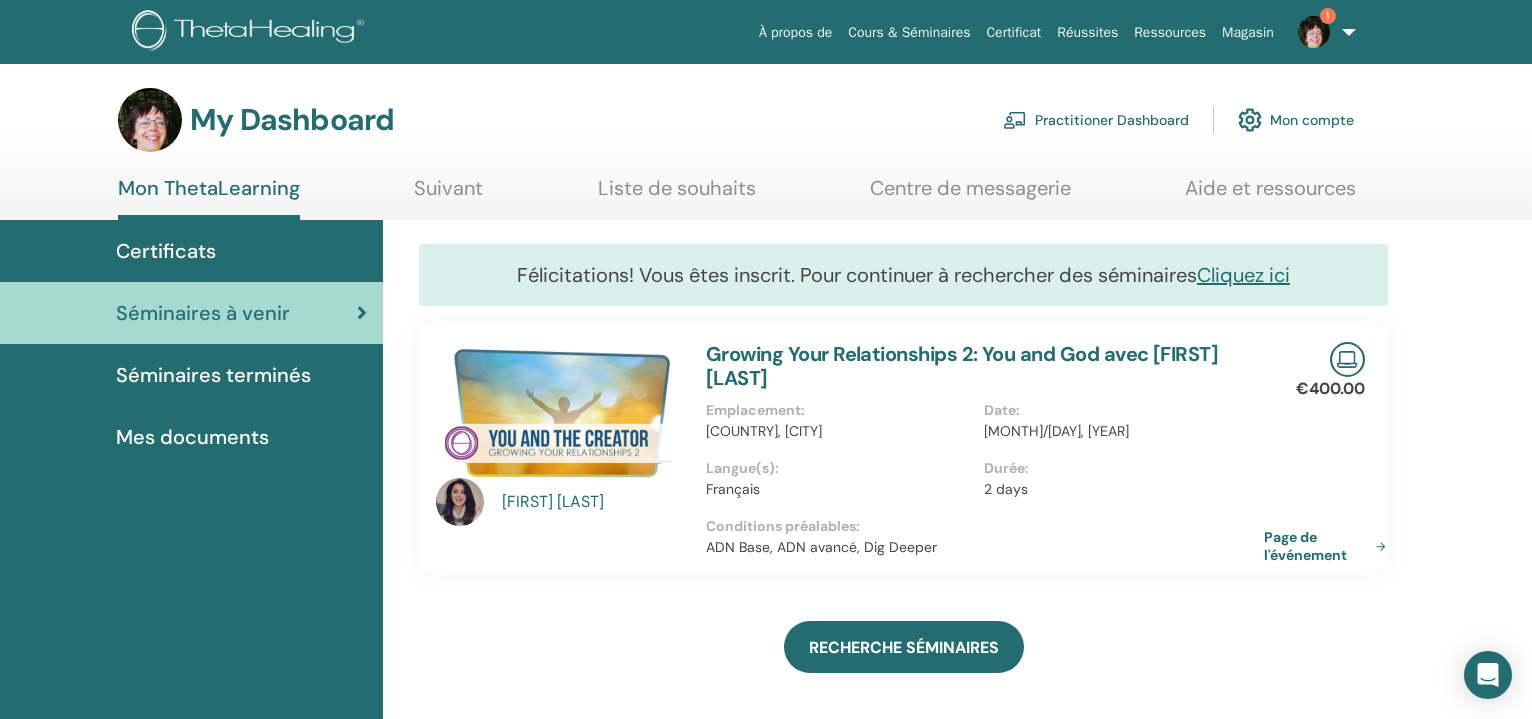 click on "Page de l'événement" at bounding box center [1329, 546] 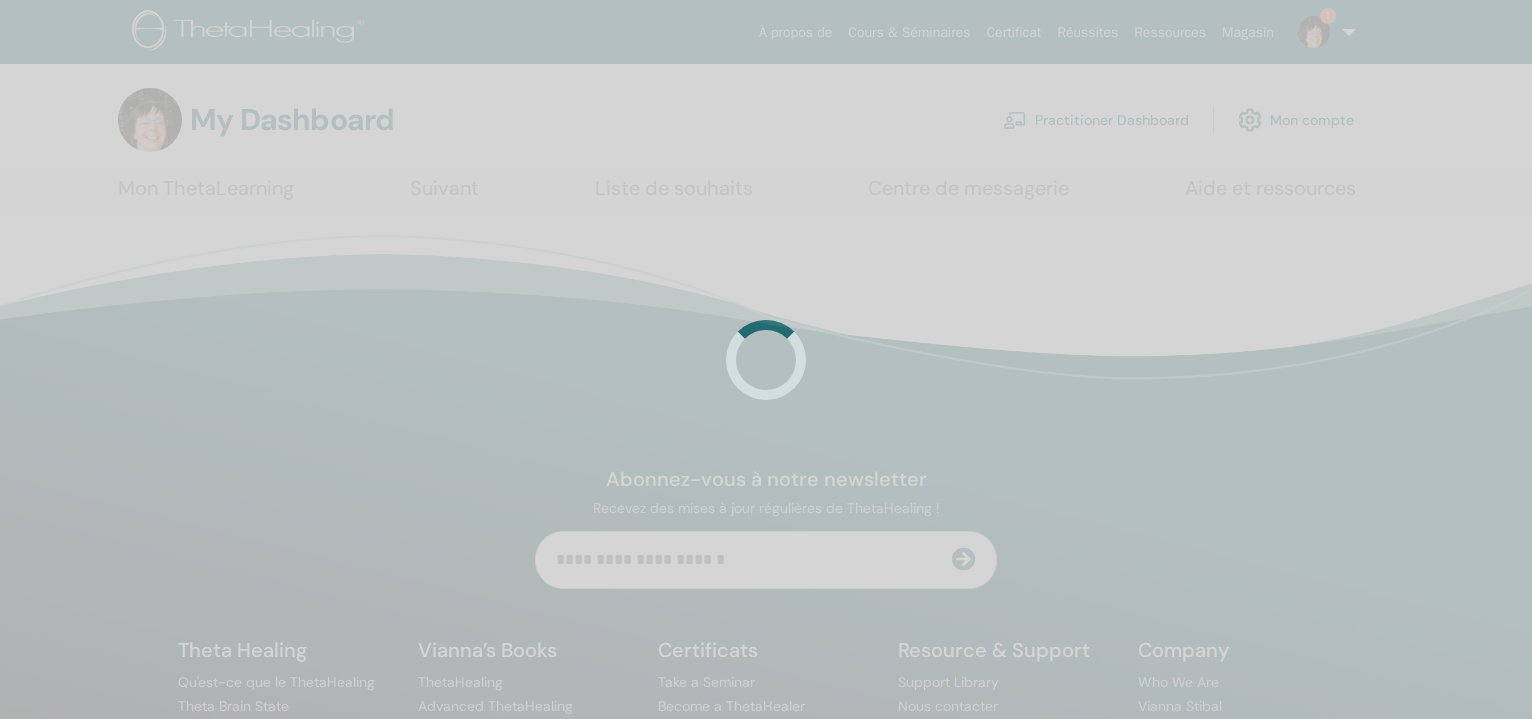 scroll, scrollTop: 0, scrollLeft: 0, axis: both 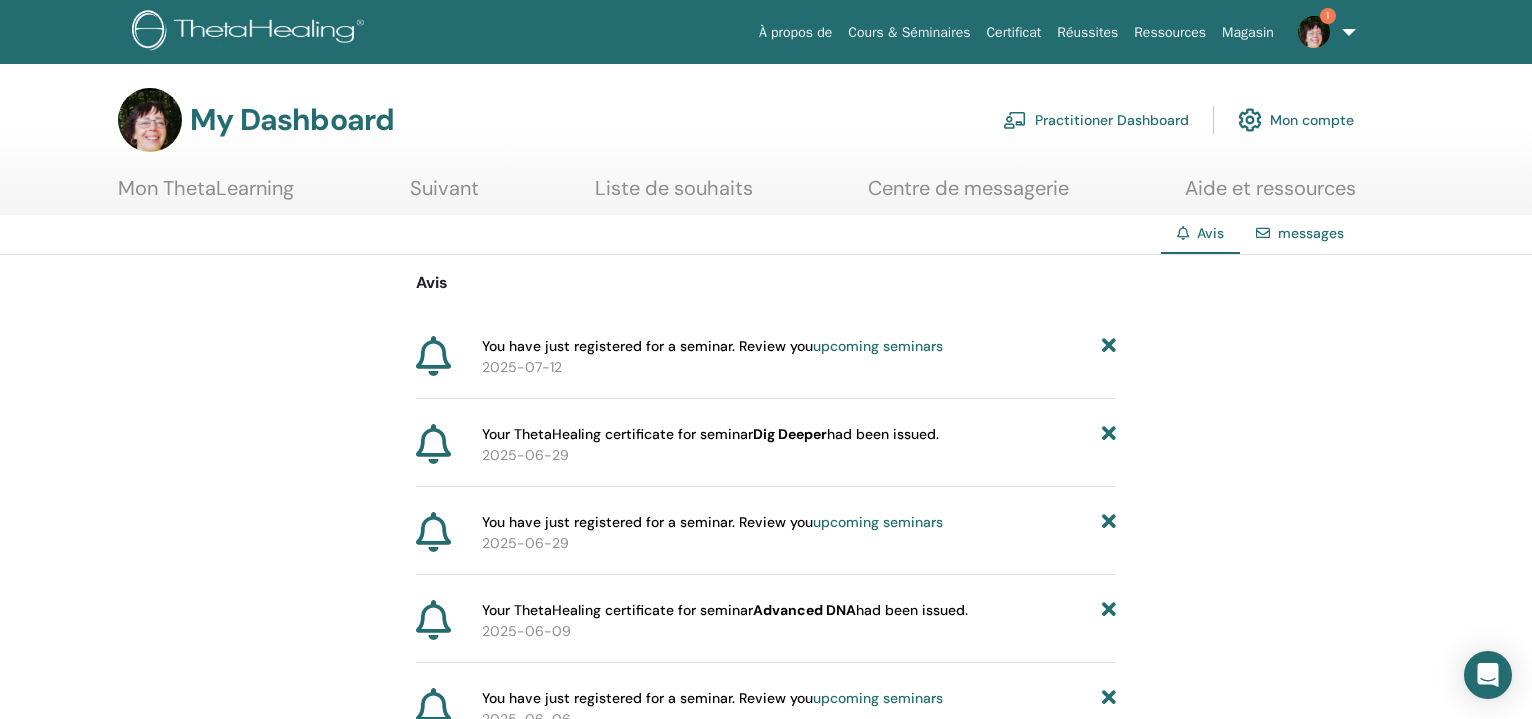 click on "1" at bounding box center (1323, 32) 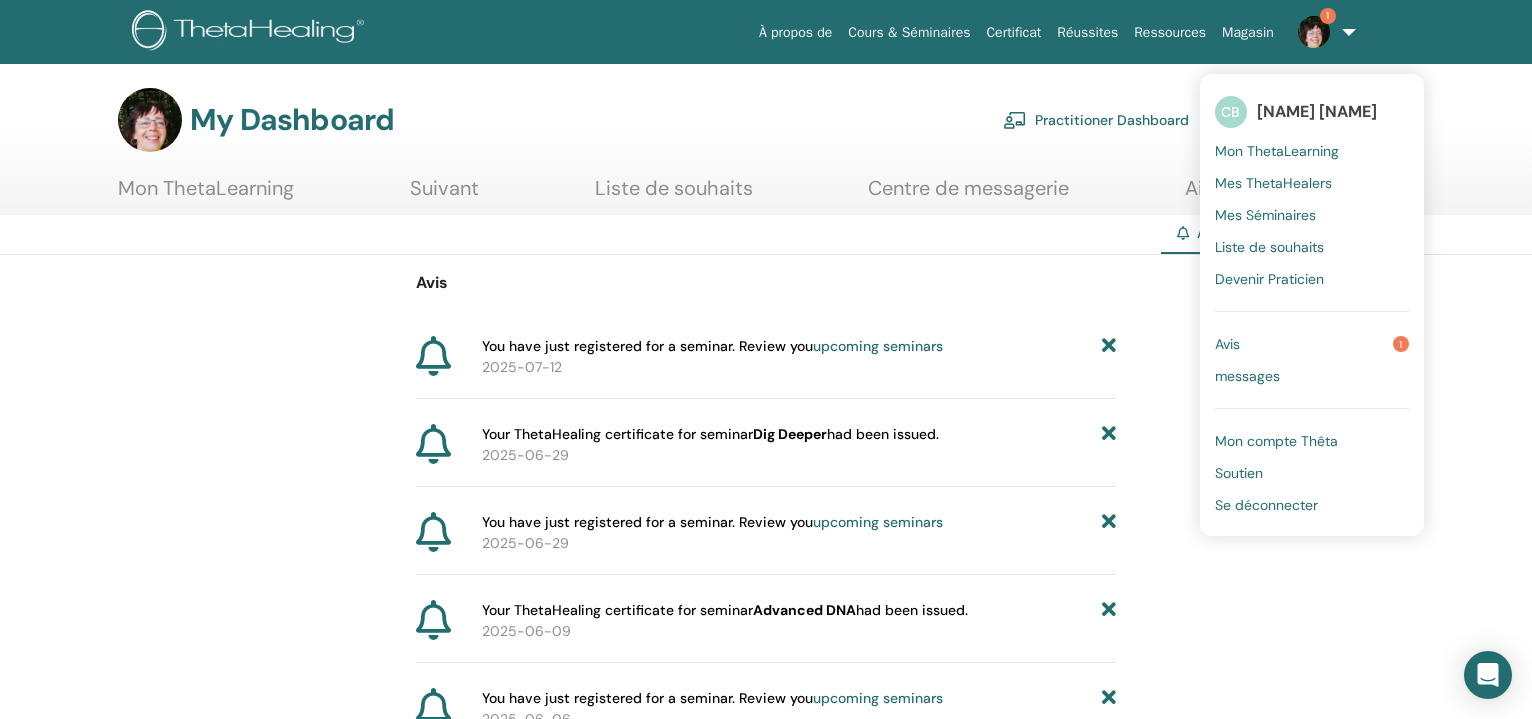 click on "Liste de souhaits" at bounding box center (1269, 247) 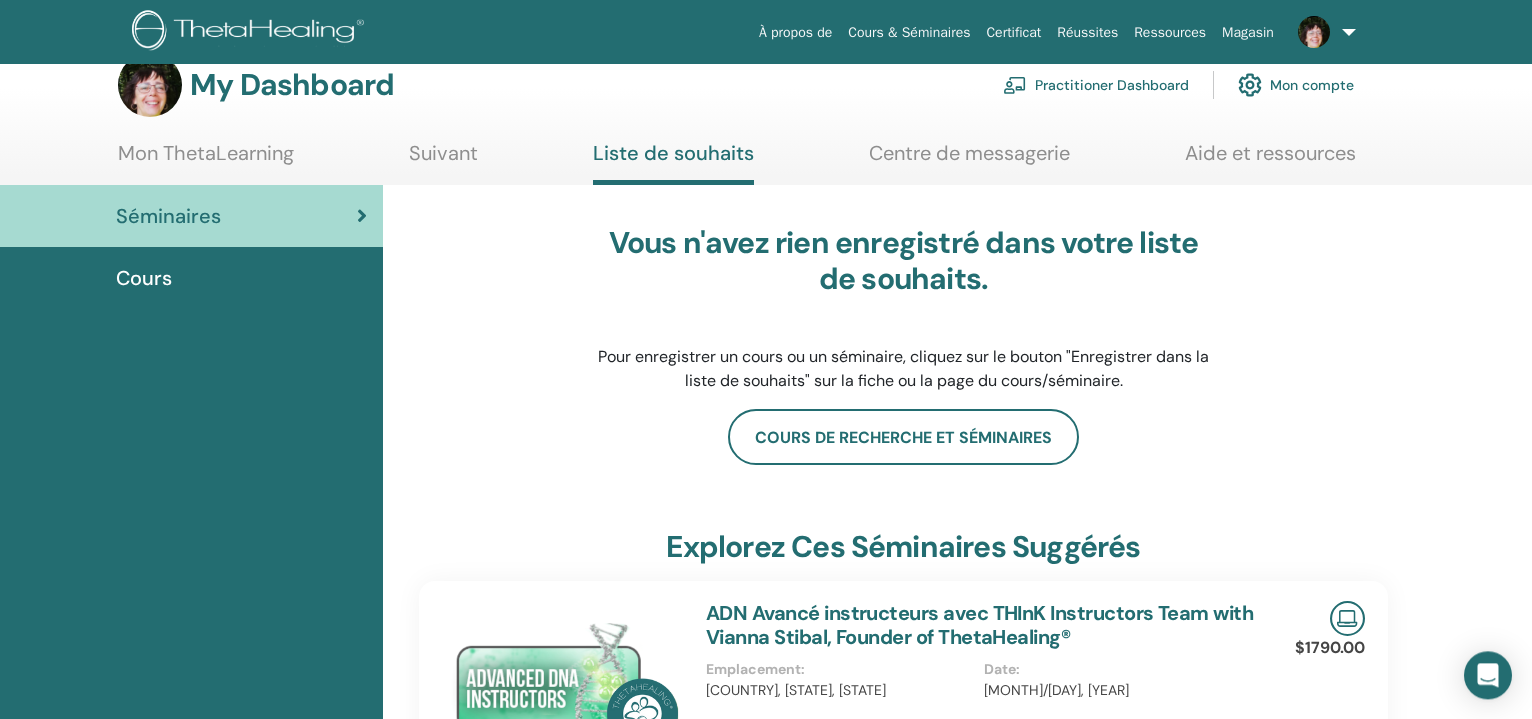 scroll, scrollTop: 0, scrollLeft: 0, axis: both 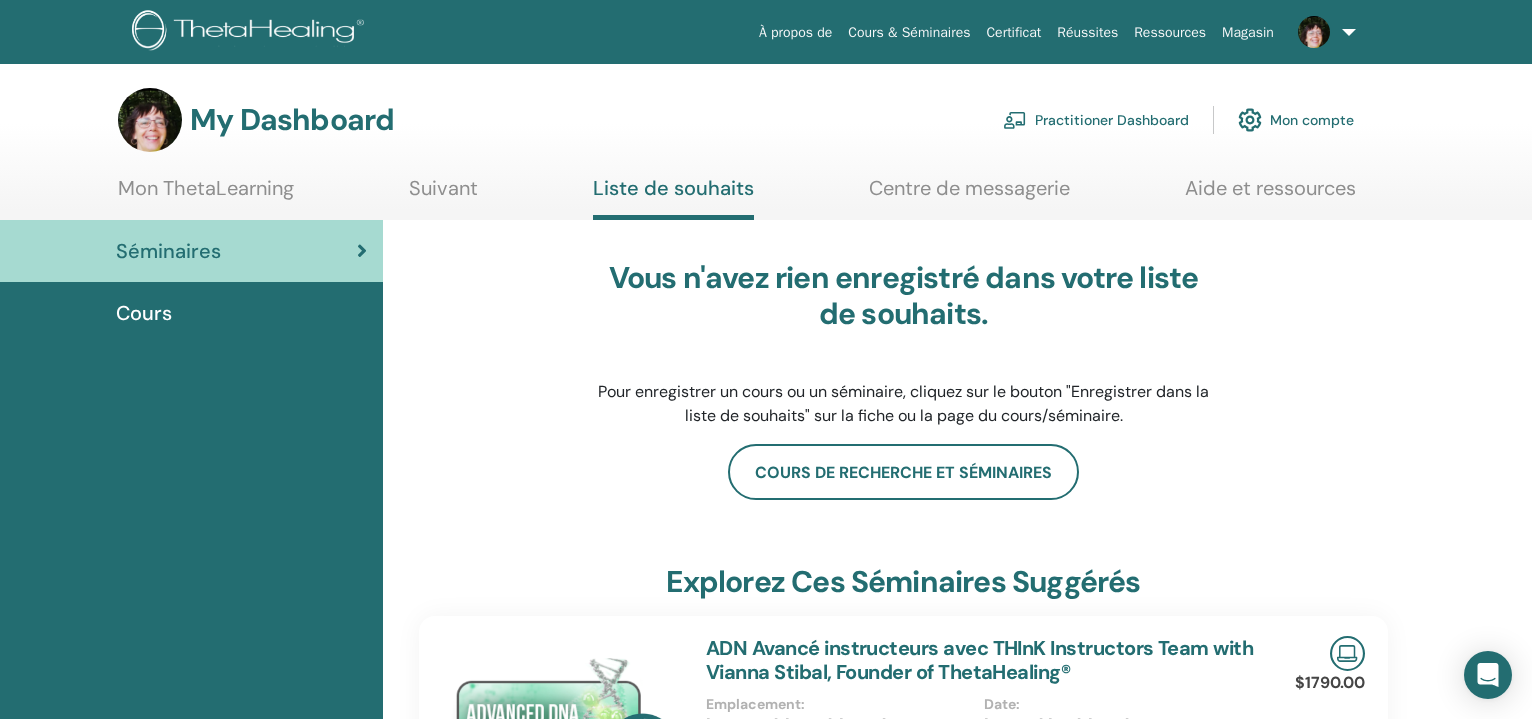 click at bounding box center (1323, 32) 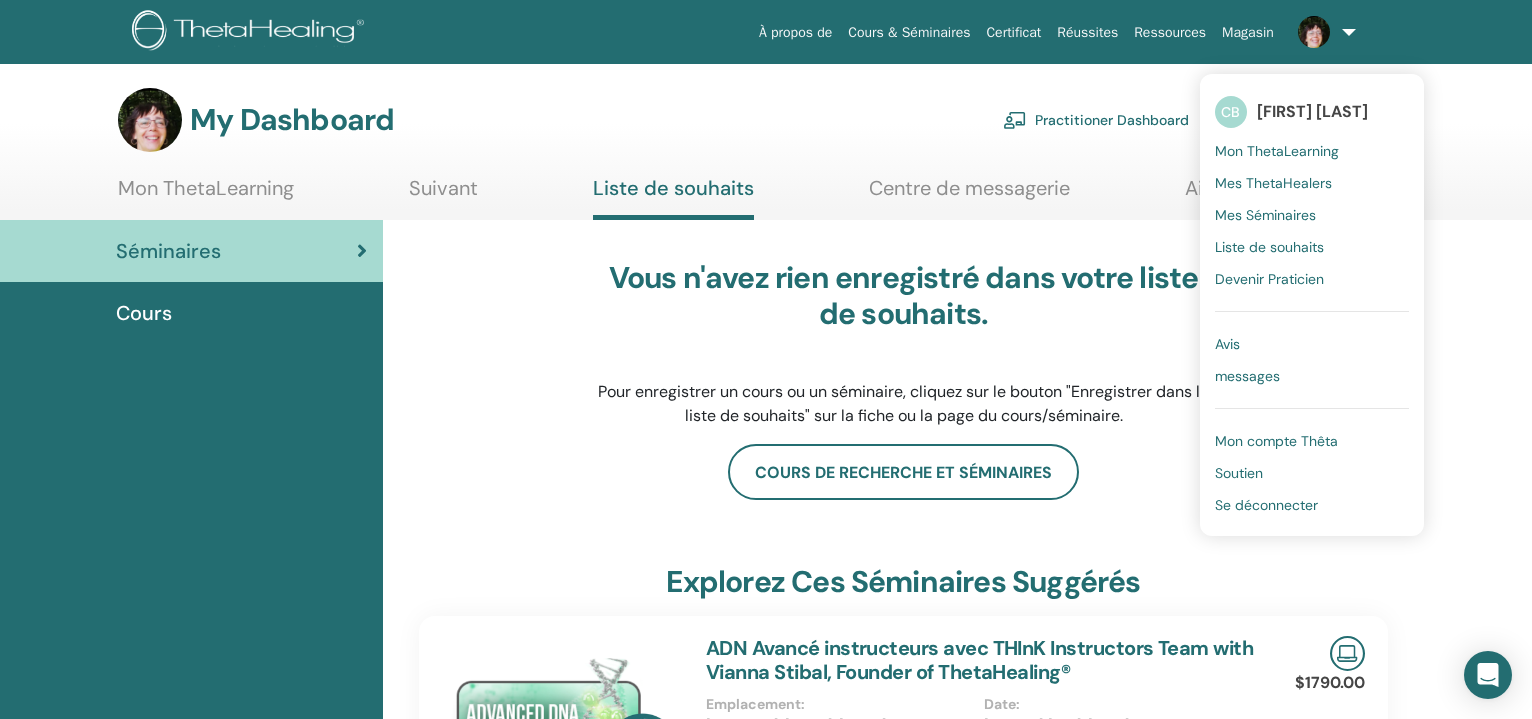 click on "Se déconnecter" at bounding box center [1266, 505] 